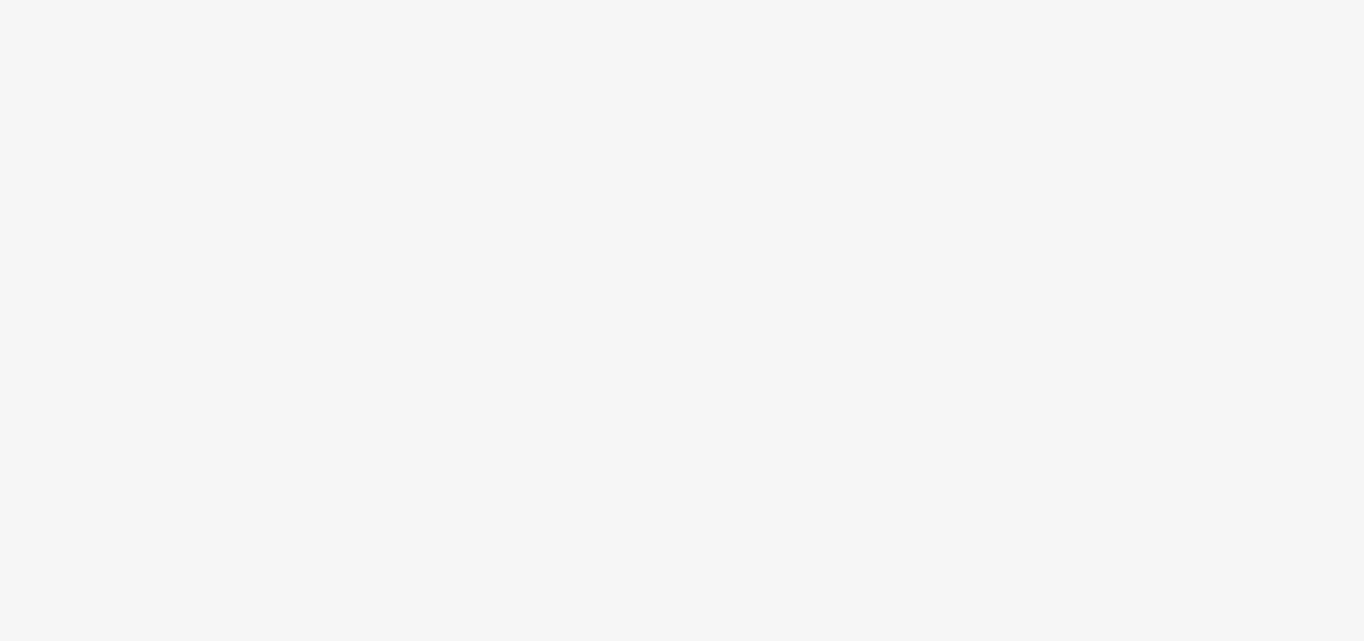 scroll, scrollTop: 0, scrollLeft: 0, axis: both 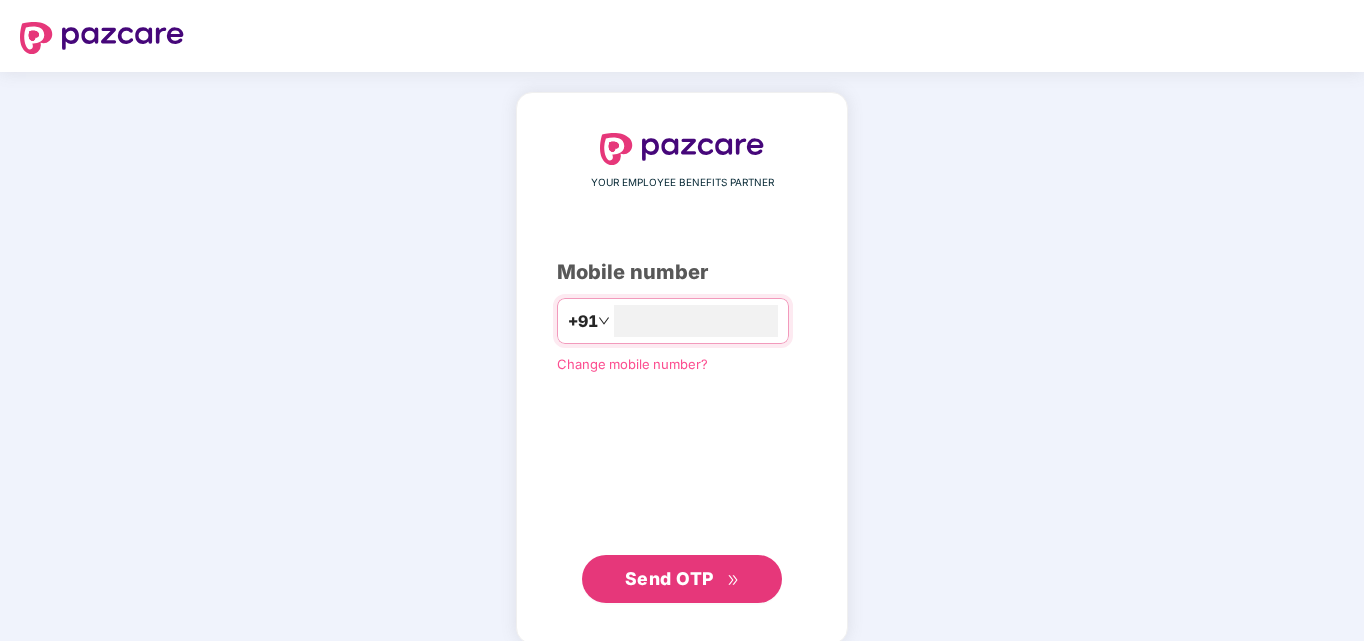 type on "**********" 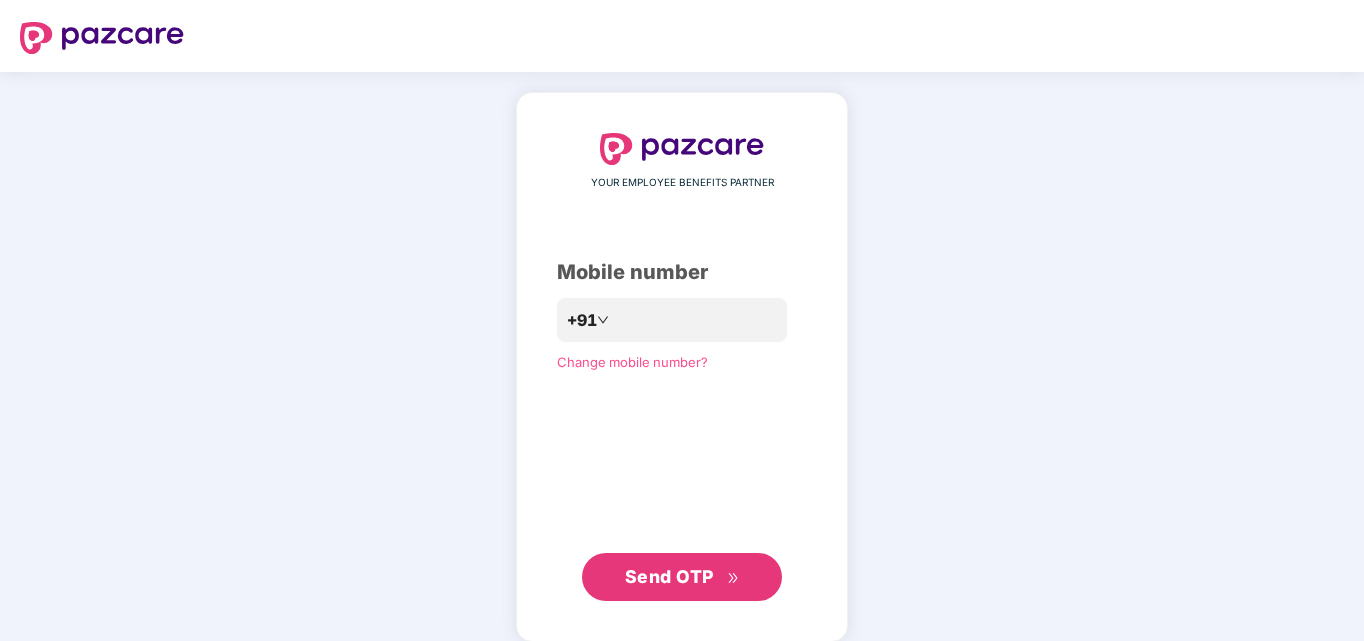 click on "Send OTP" at bounding box center [682, 577] 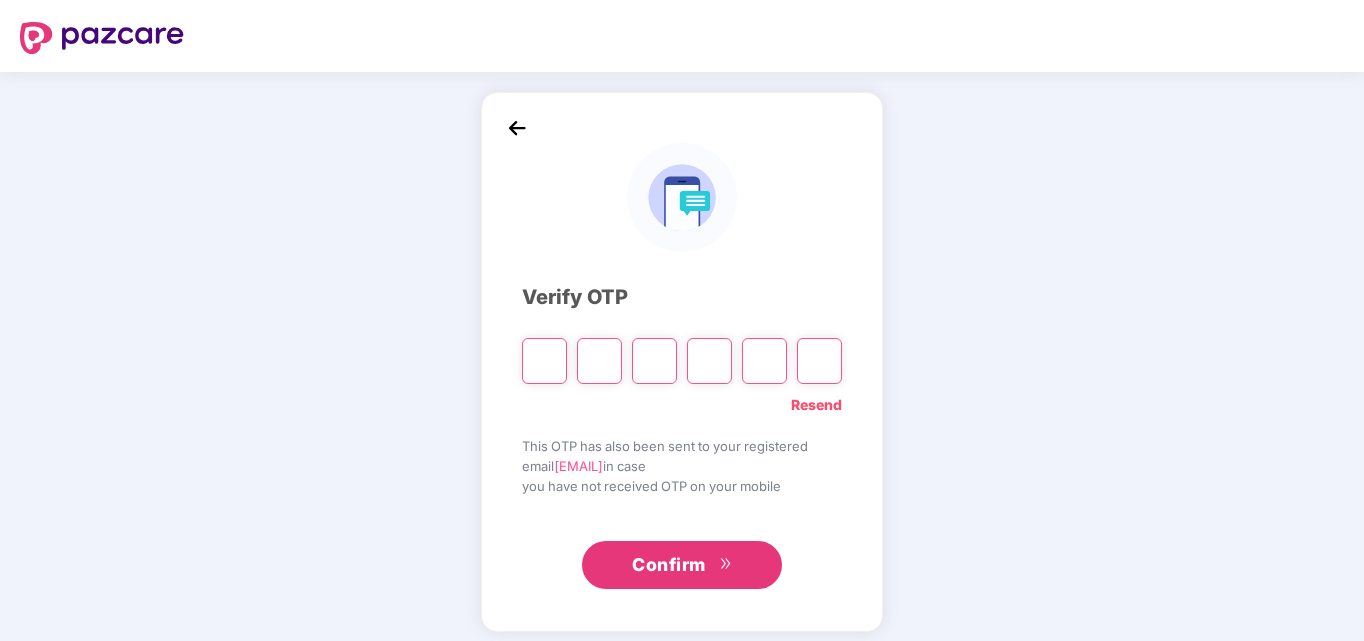 type on "*" 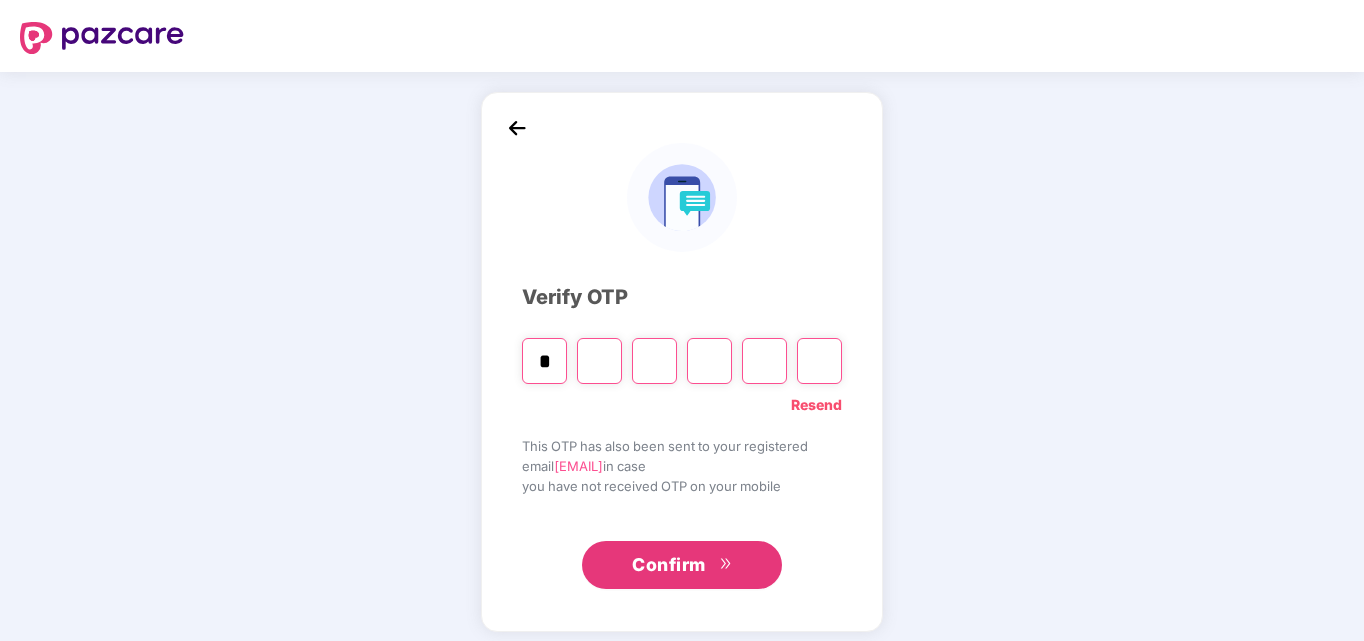 type on "*" 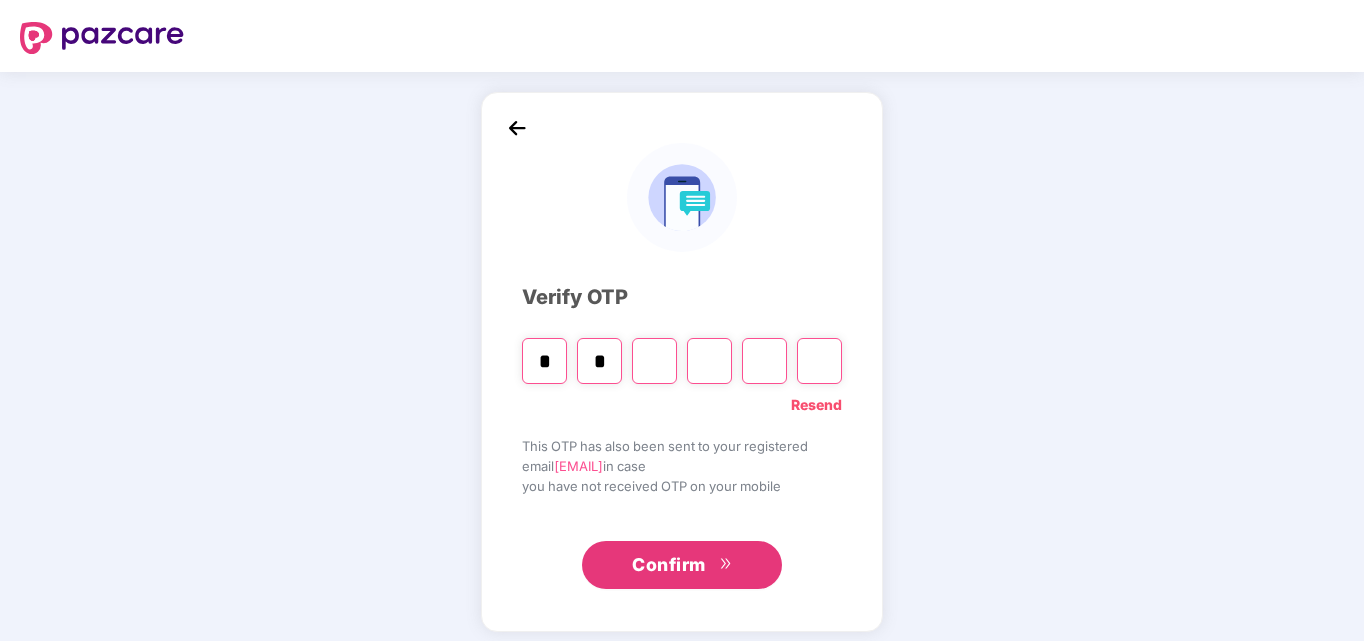 type on "*" 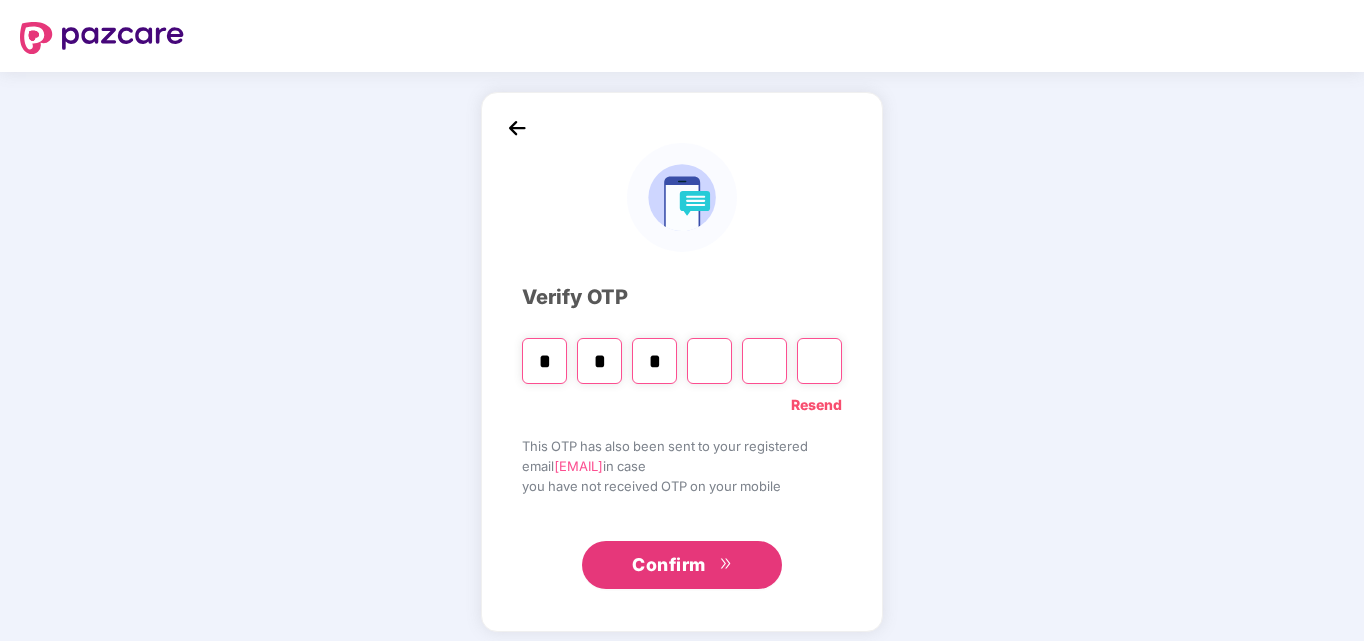 type on "*" 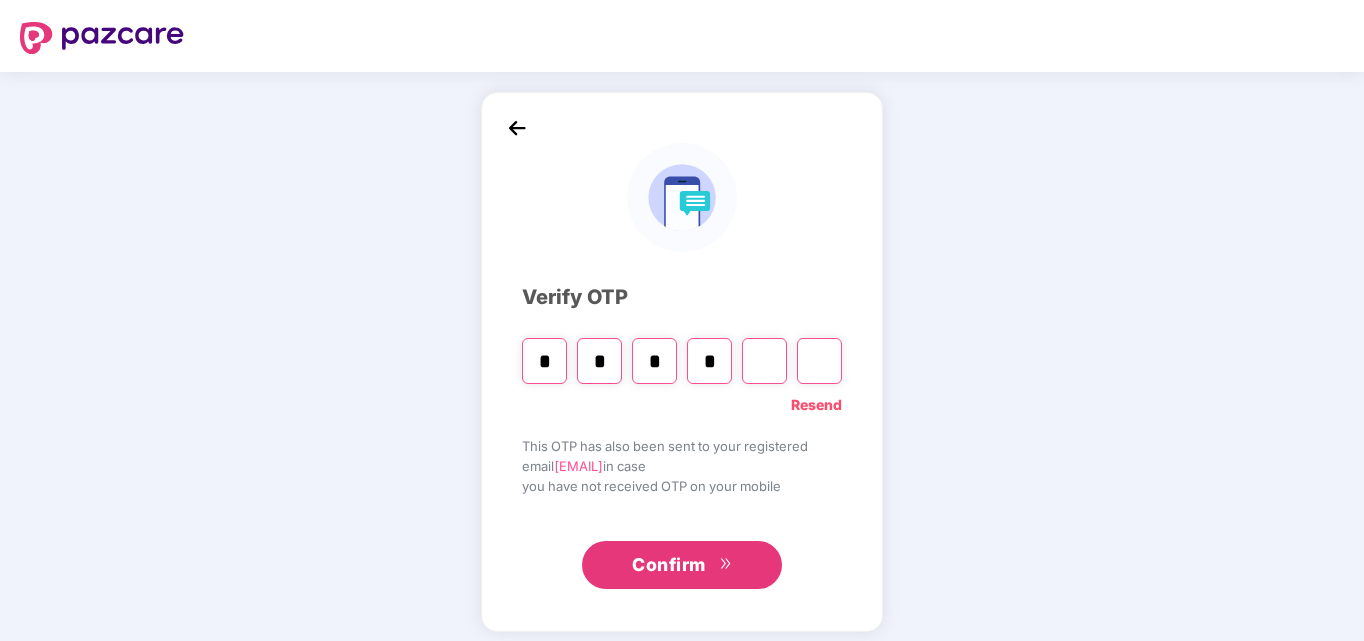 type on "*" 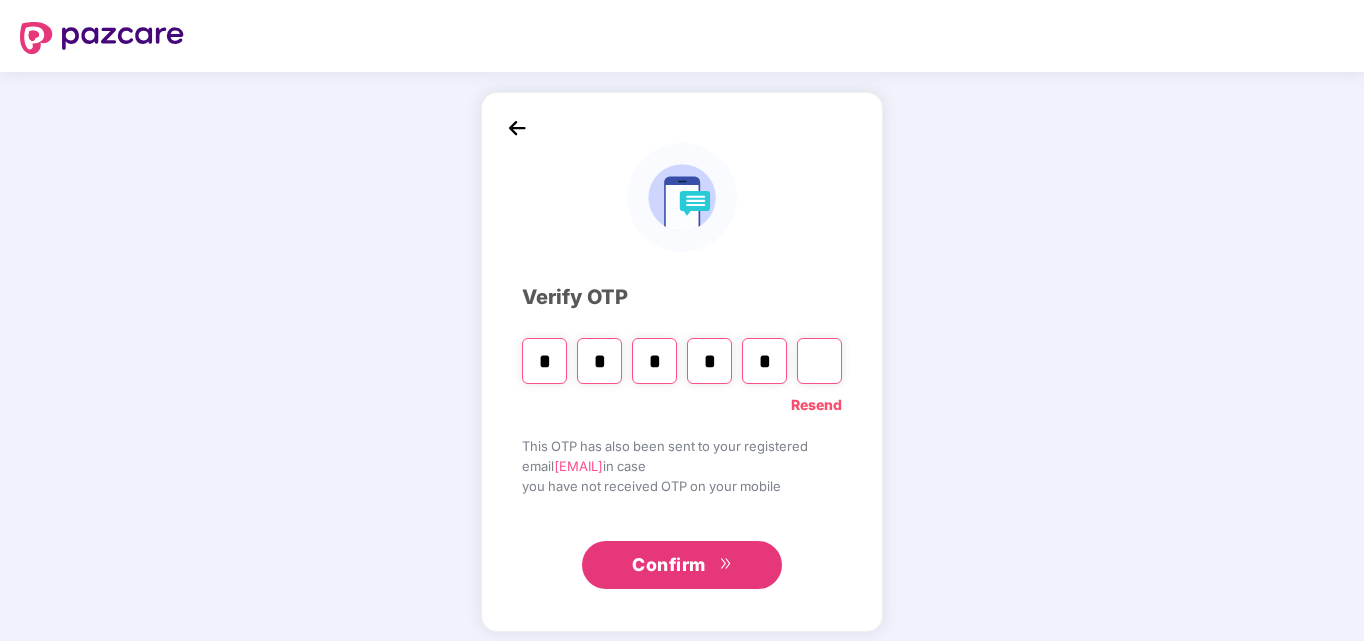 type on "*" 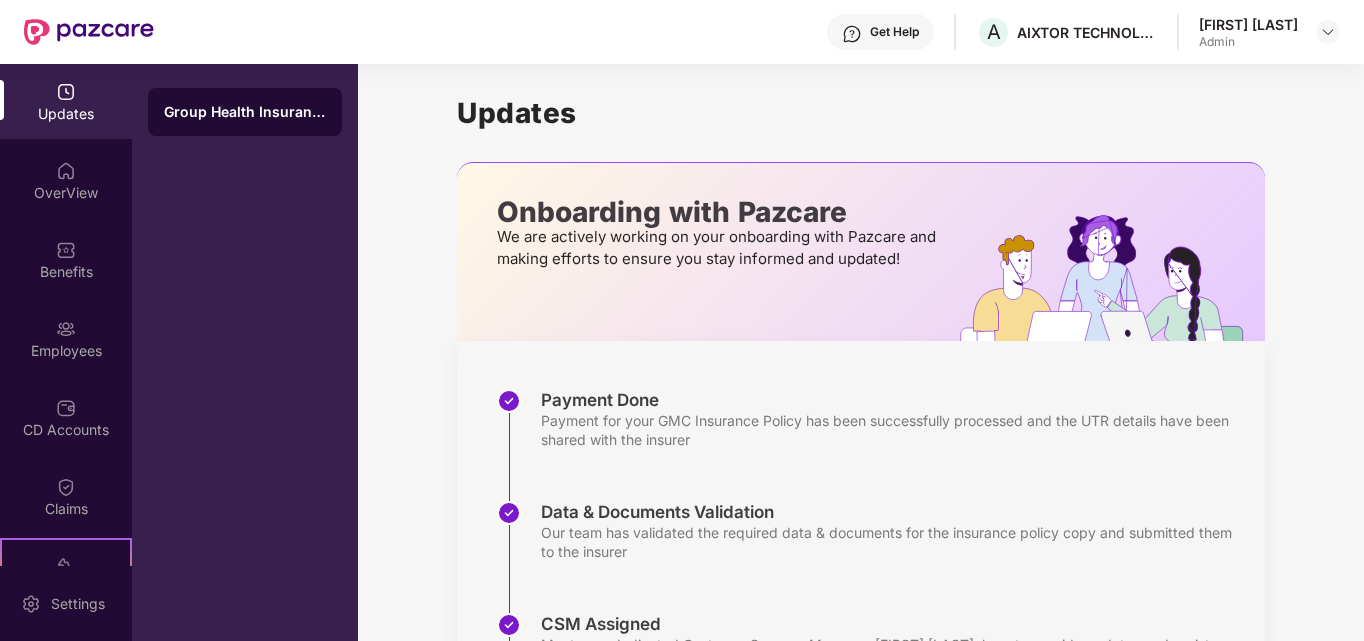 click on "Updates" at bounding box center [66, 101] 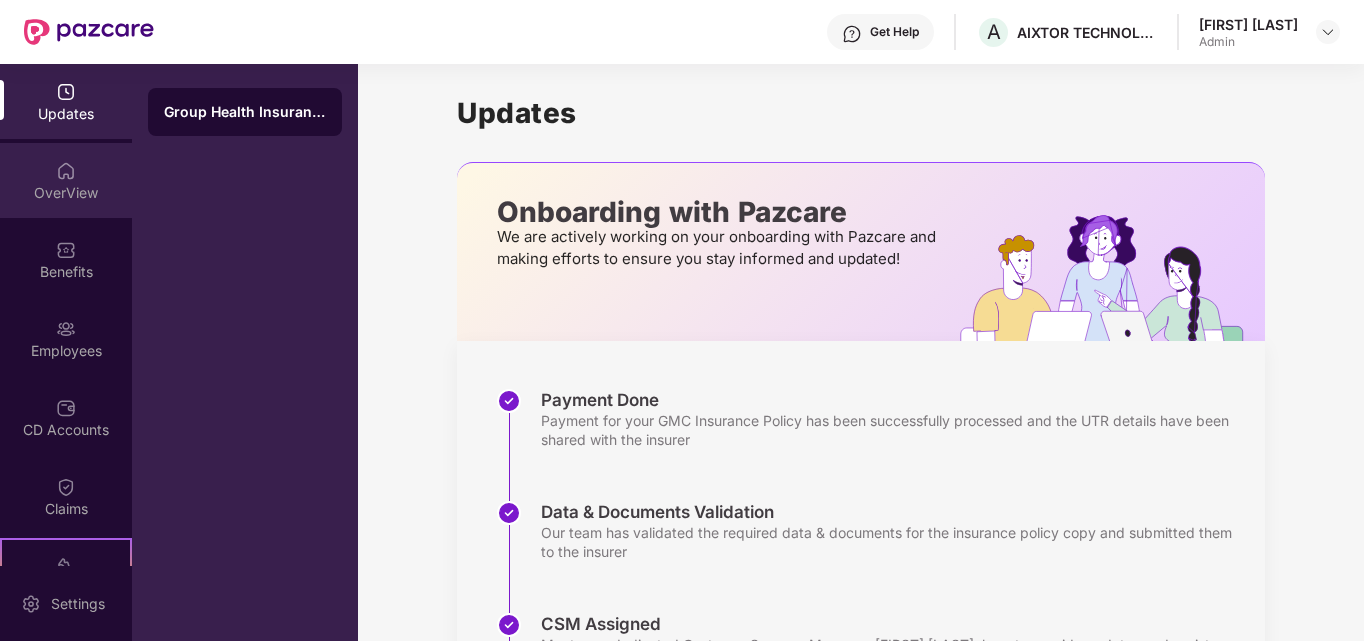 click on "OverView" at bounding box center (66, 193) 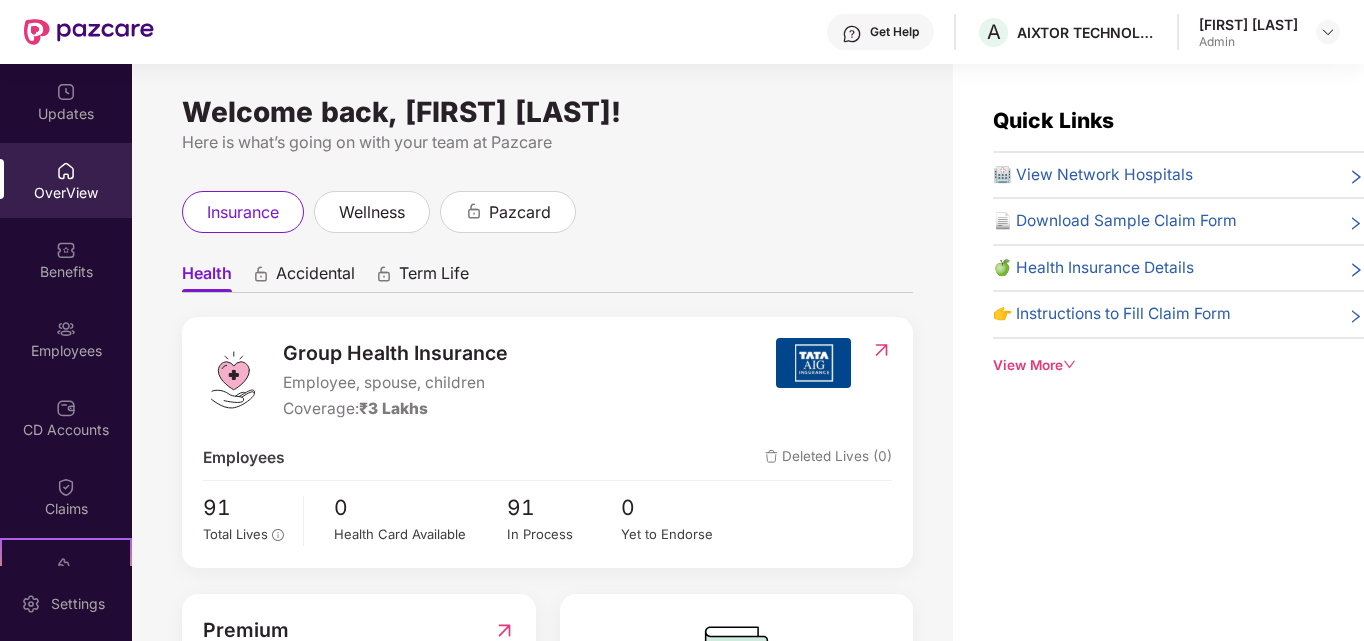 click at bounding box center (852, 34) 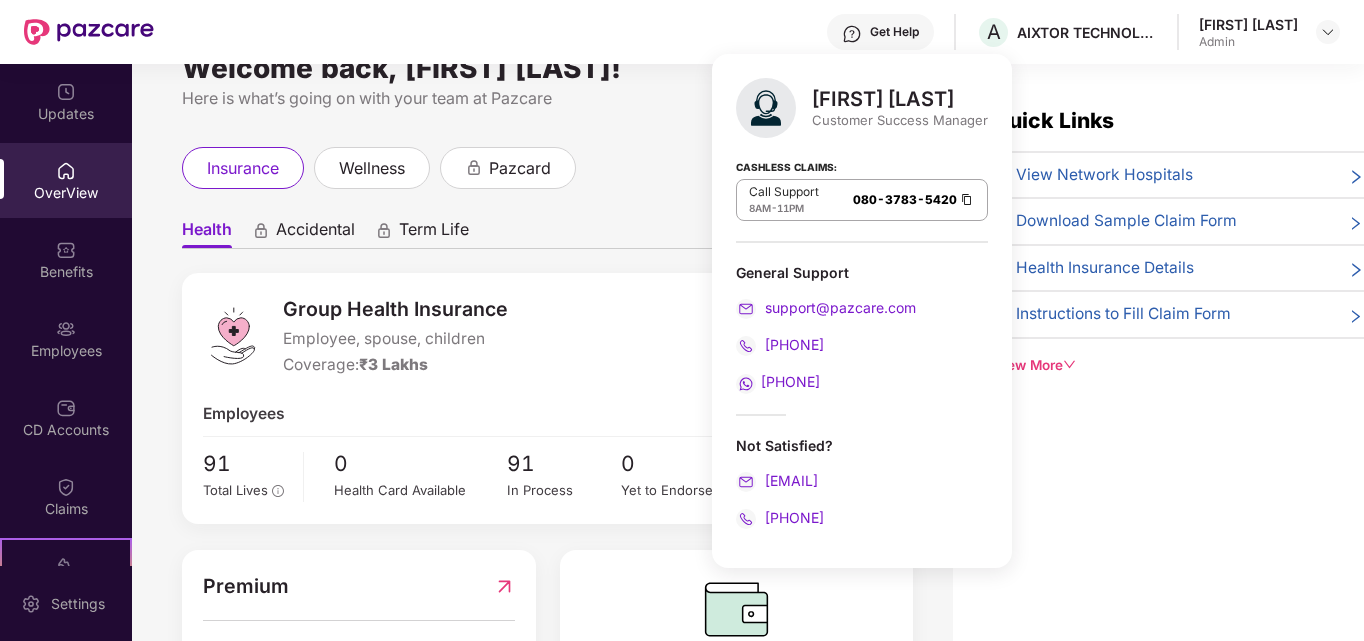 scroll, scrollTop: 0, scrollLeft: 0, axis: both 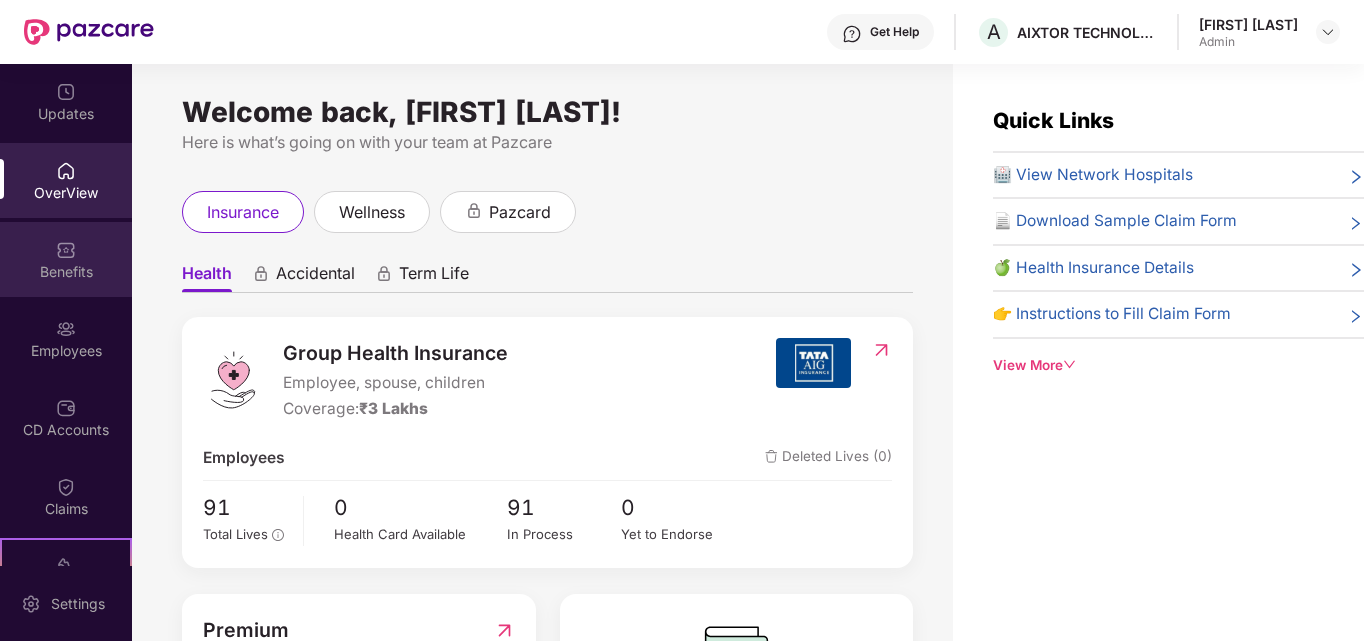 click on "Benefits" at bounding box center [66, 272] 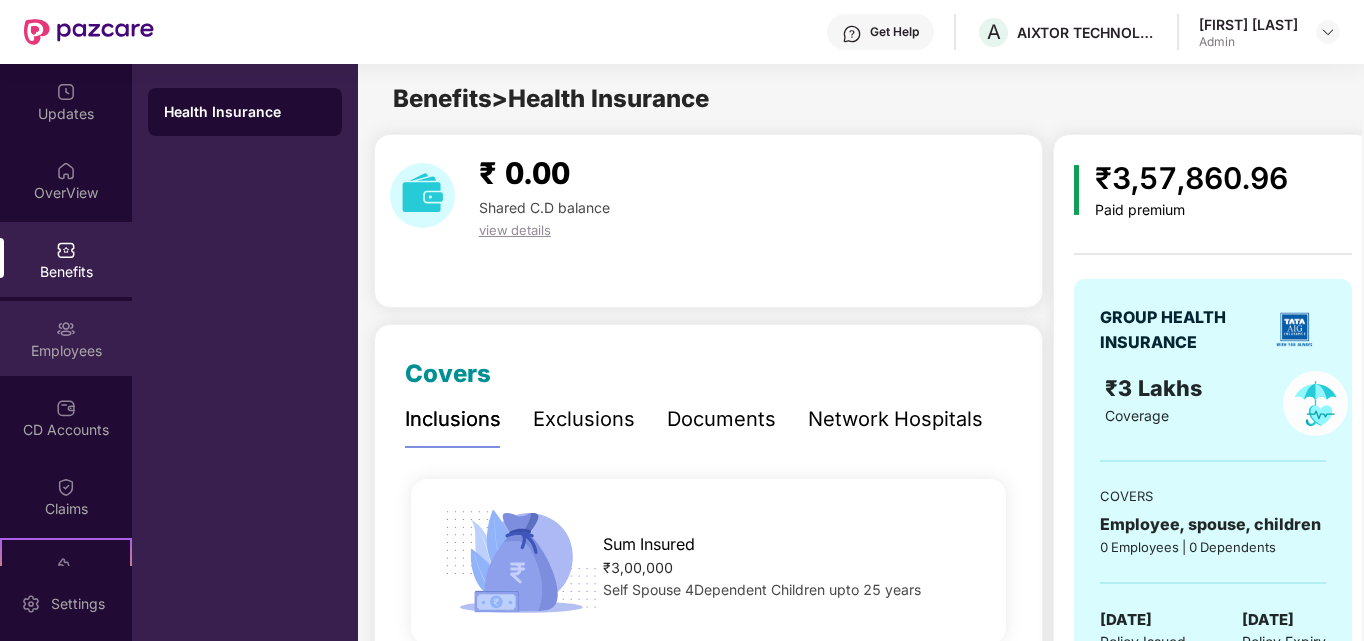 click on "Employees" at bounding box center [66, 351] 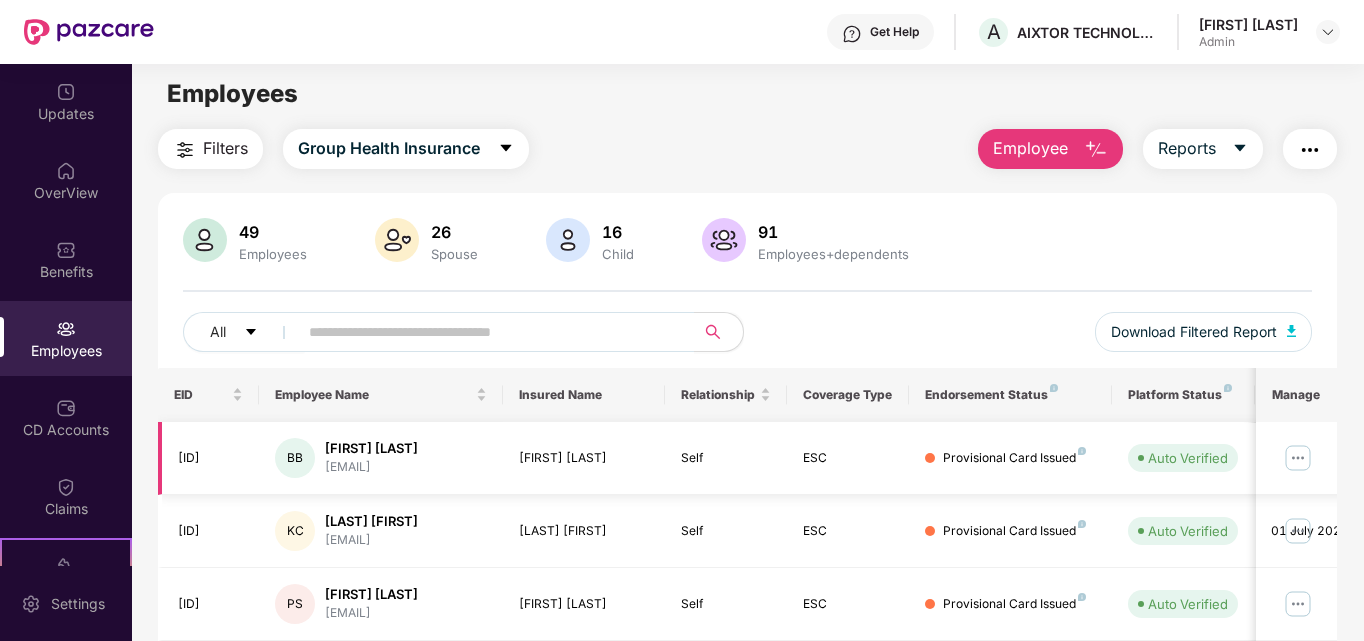 scroll, scrollTop: 0, scrollLeft: 0, axis: both 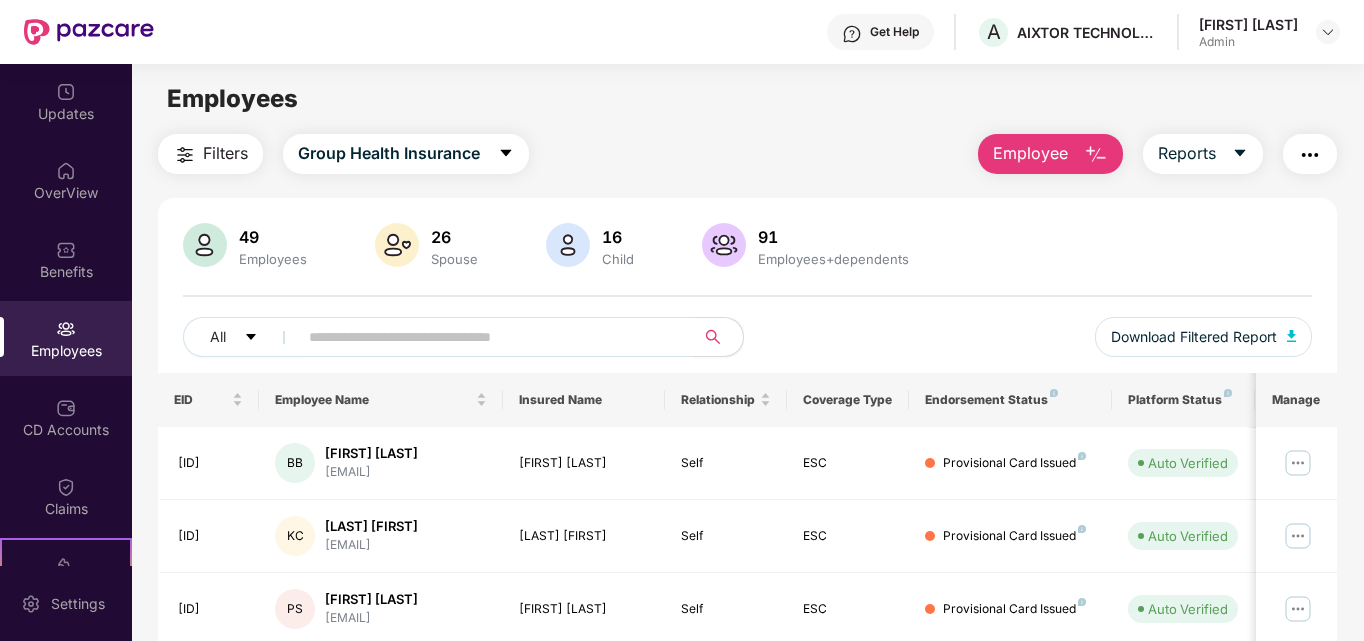 click at bounding box center (1096, 155) 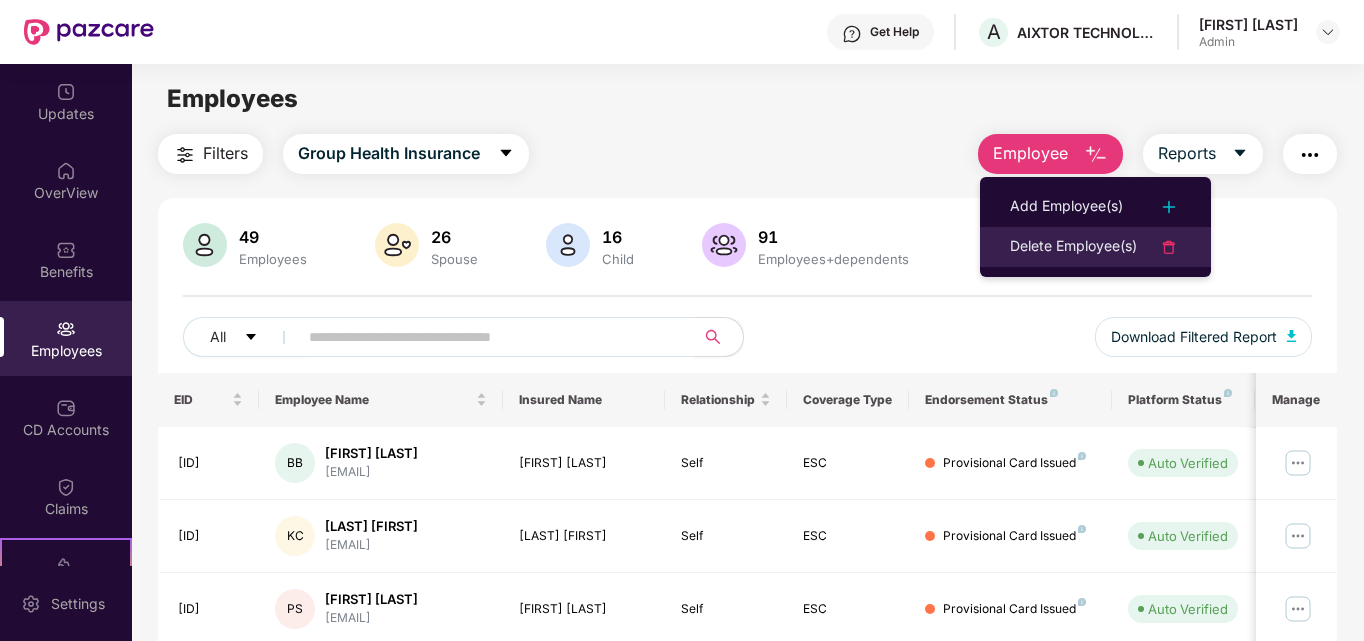 click on "Delete Employee(s)" at bounding box center (1073, 247) 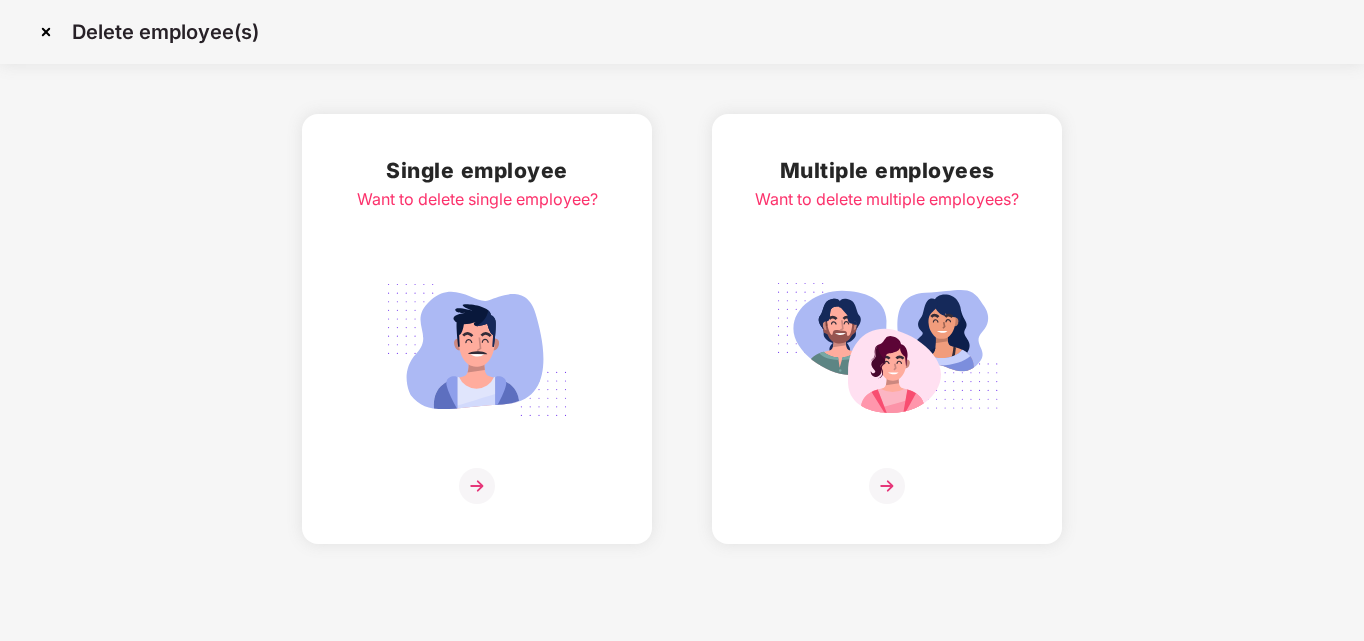 click at bounding box center (477, 350) 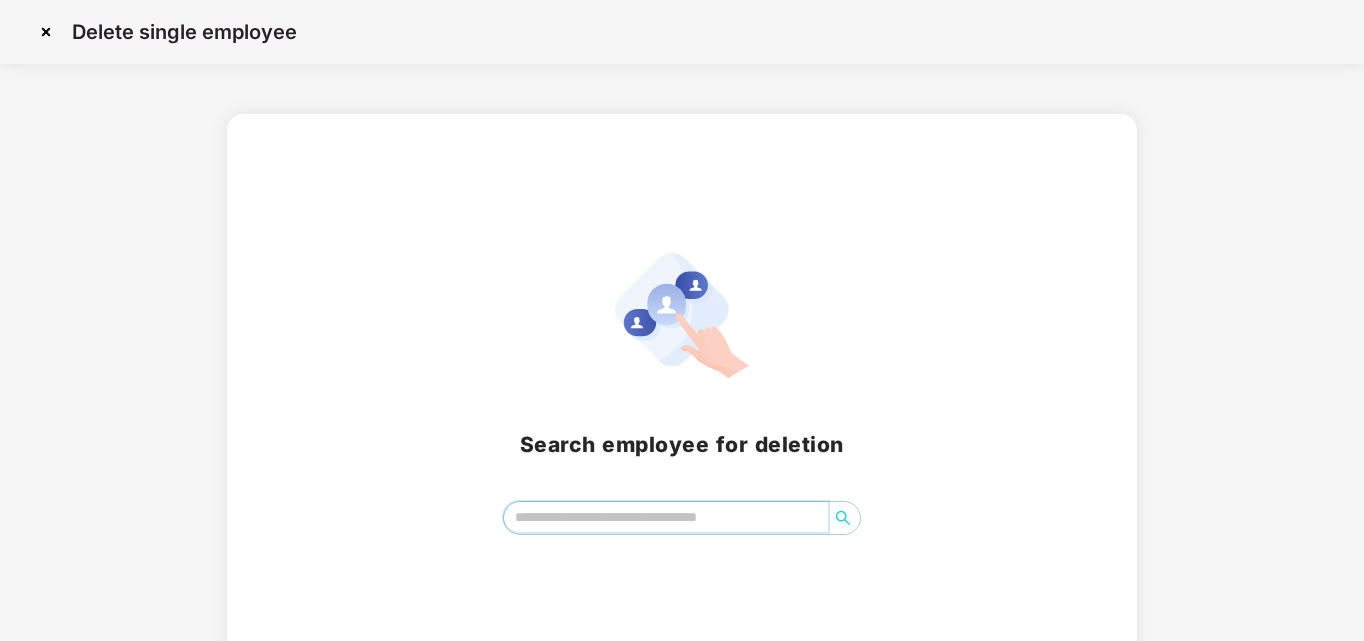 click at bounding box center (666, 517) 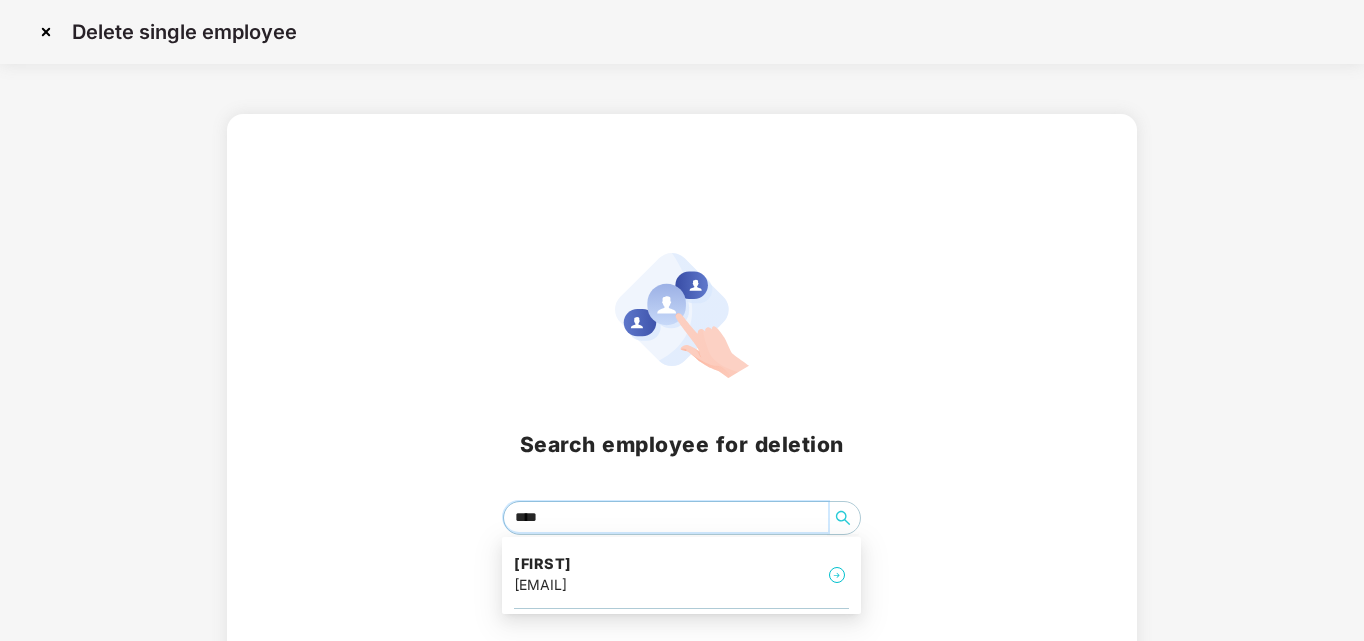 type on "*****" 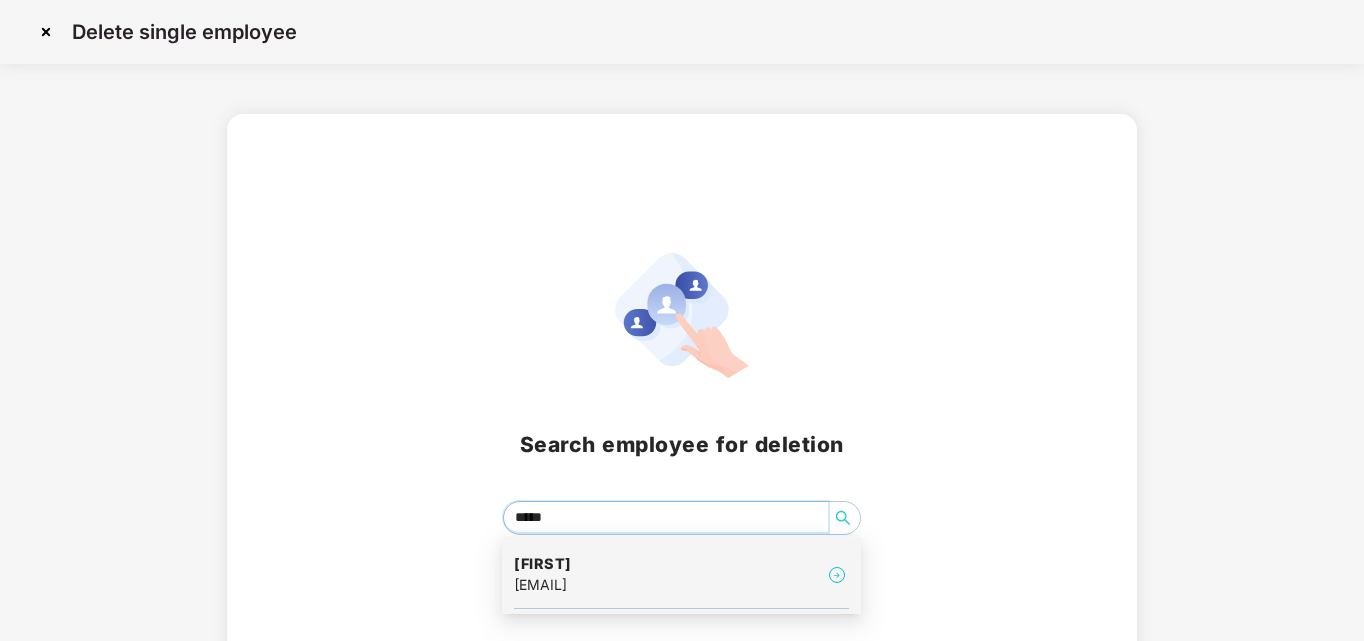 click on "[FIRST]" at bounding box center [543, 564] 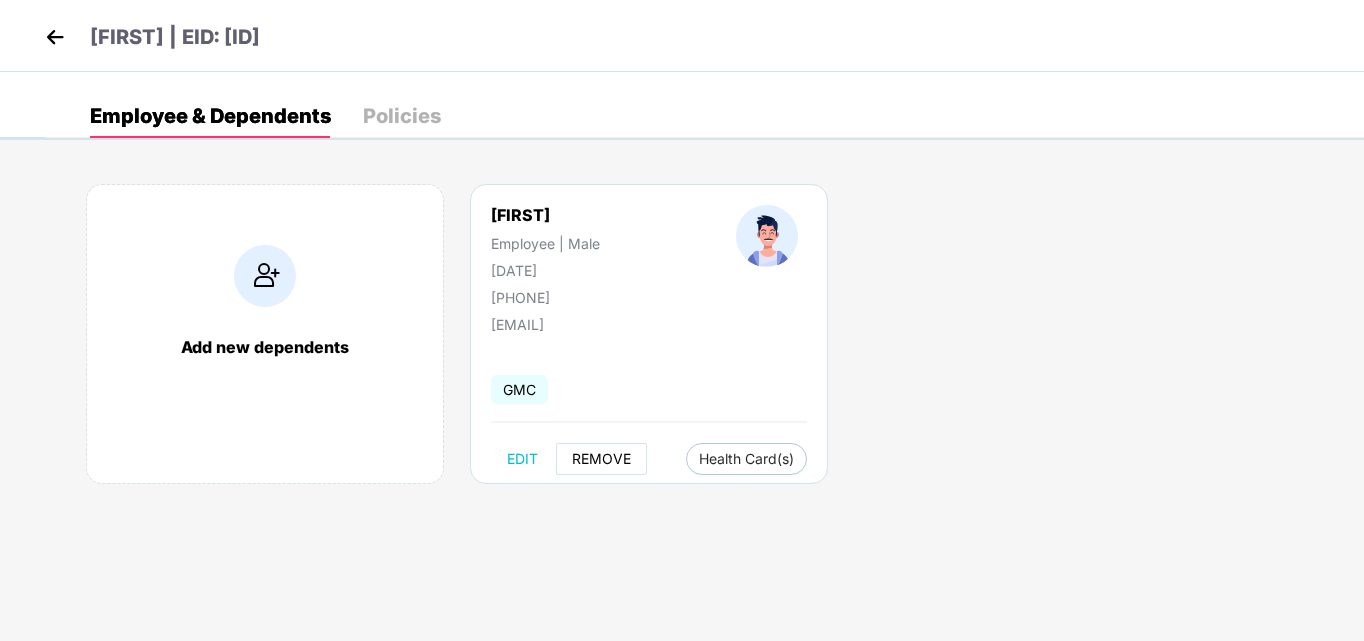 click on "REMOVE" at bounding box center [601, 459] 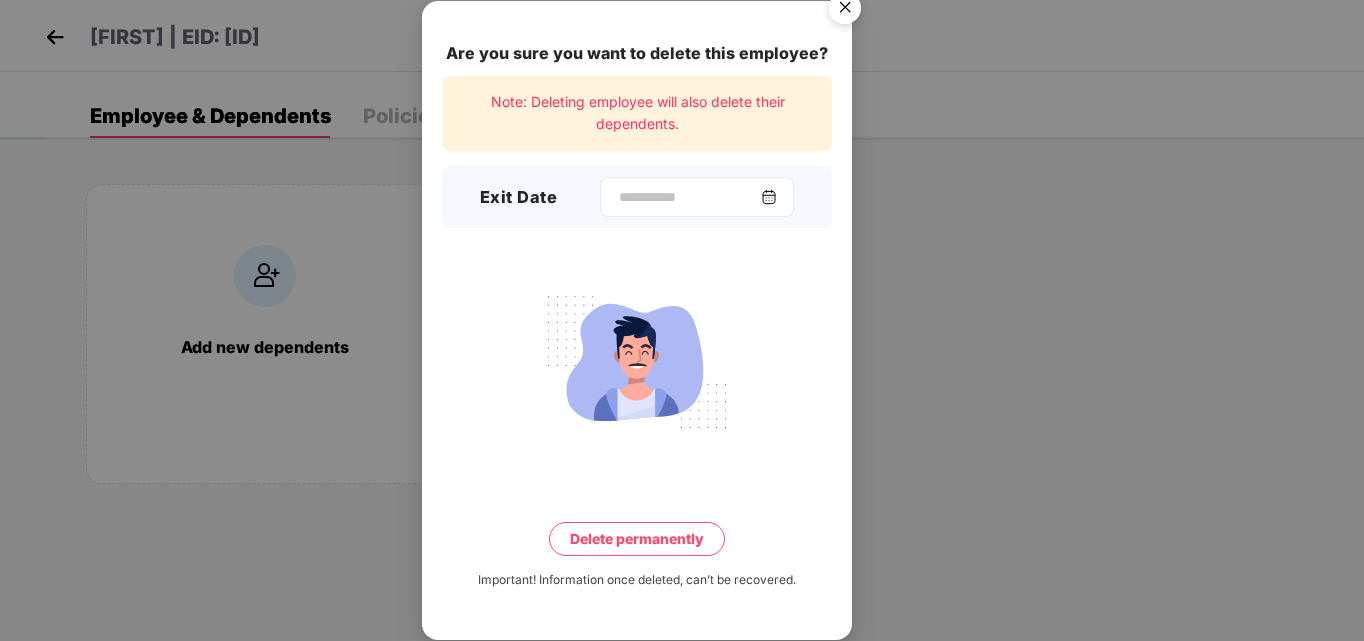 click at bounding box center [769, 197] 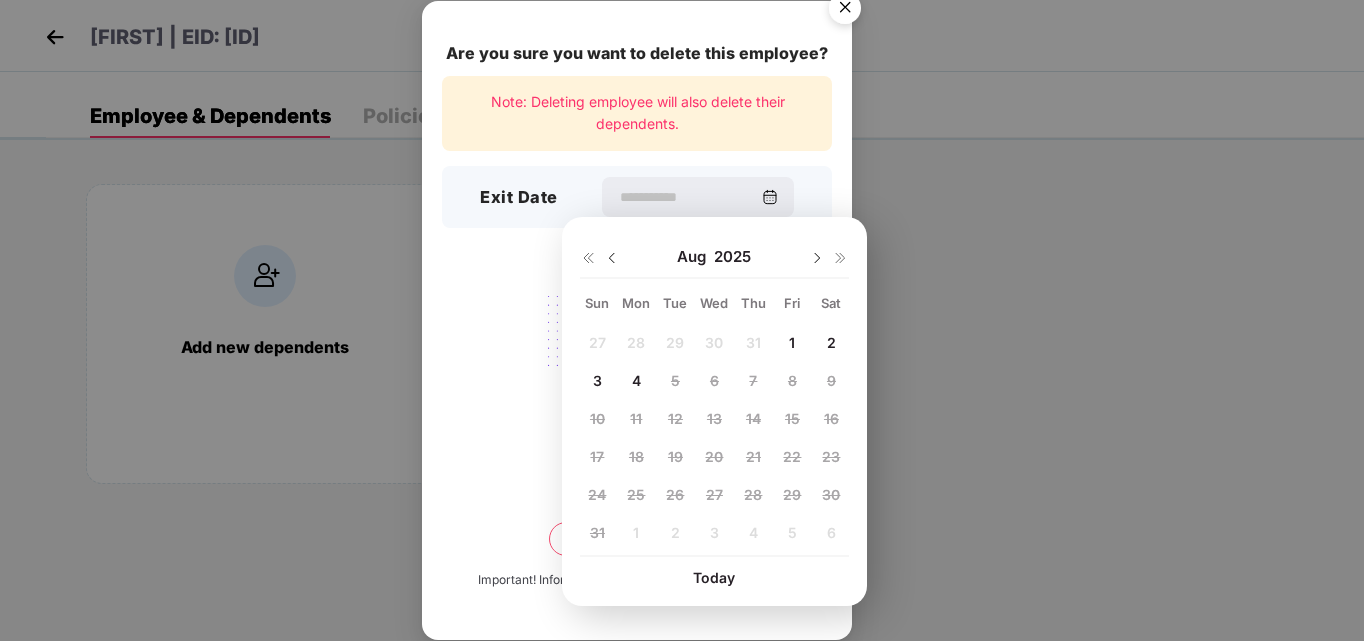 click at bounding box center [612, 258] 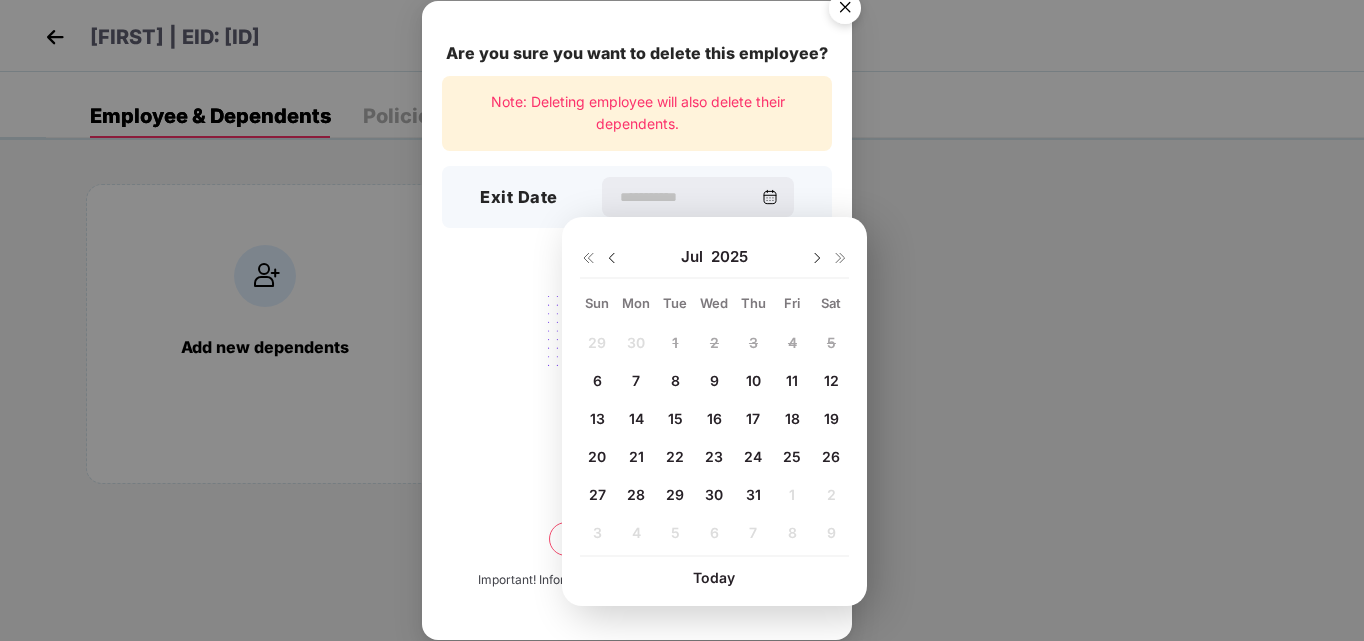 click on "31" at bounding box center (753, 494) 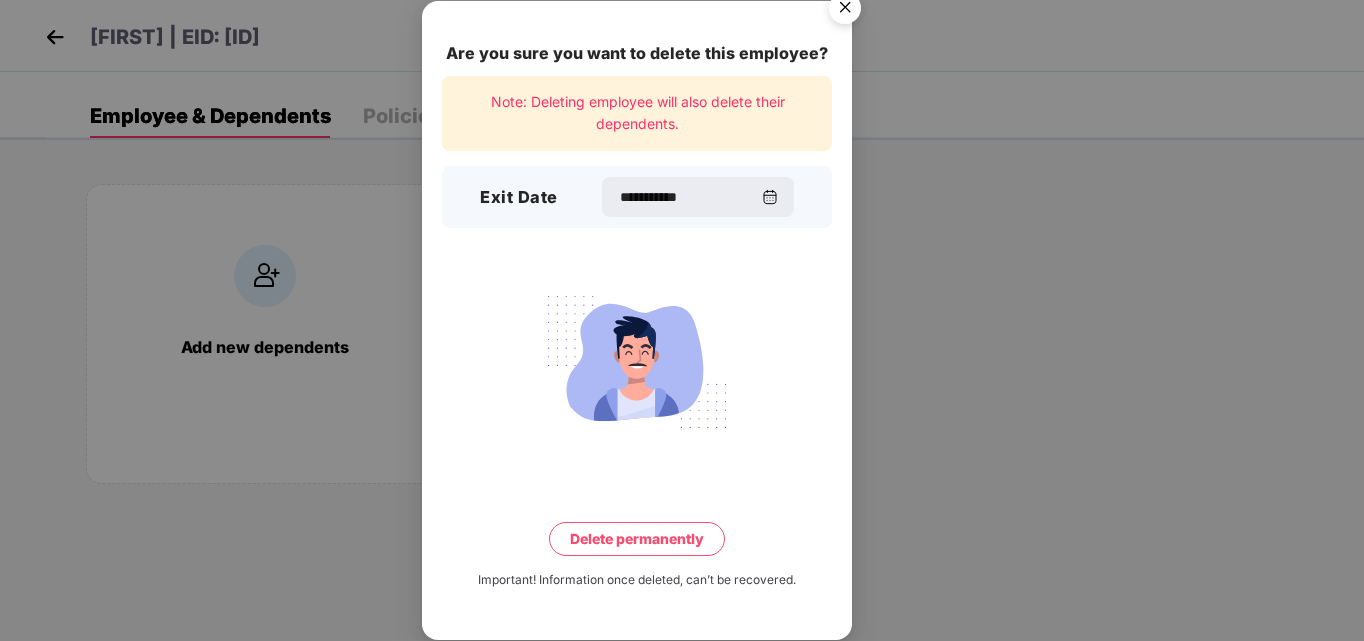 click on "Delete permanently" at bounding box center (637, 539) 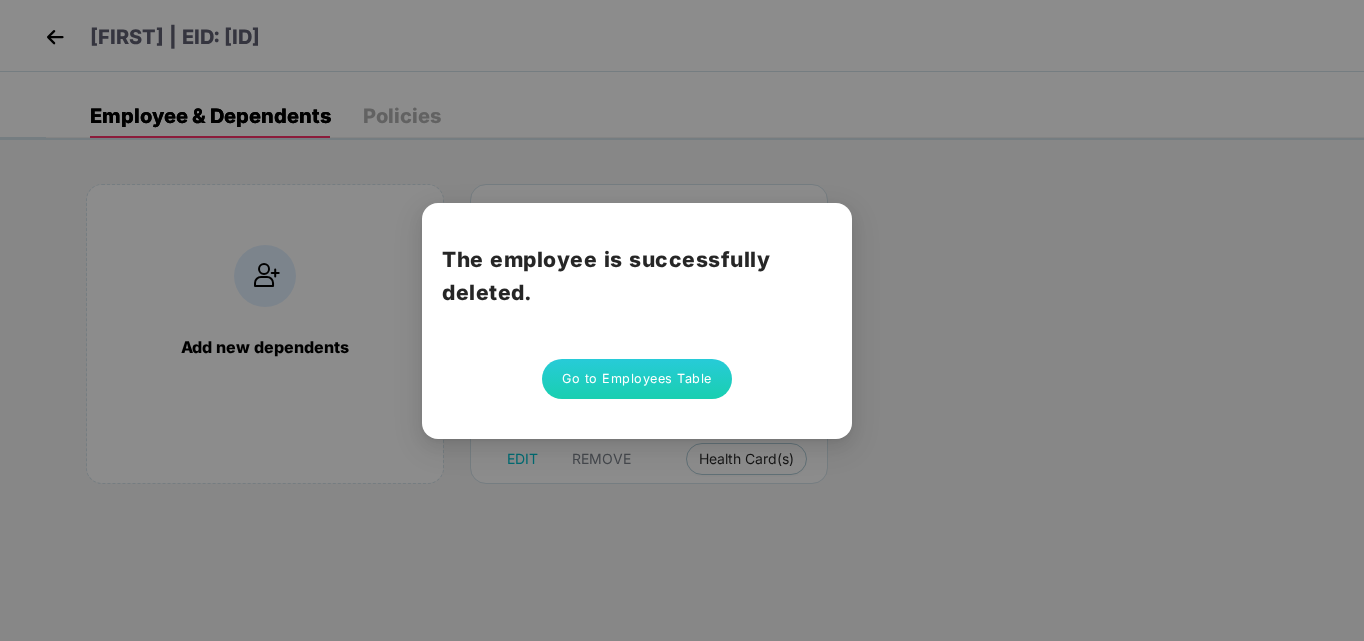 click on "Go to Employees Table" at bounding box center [637, 379] 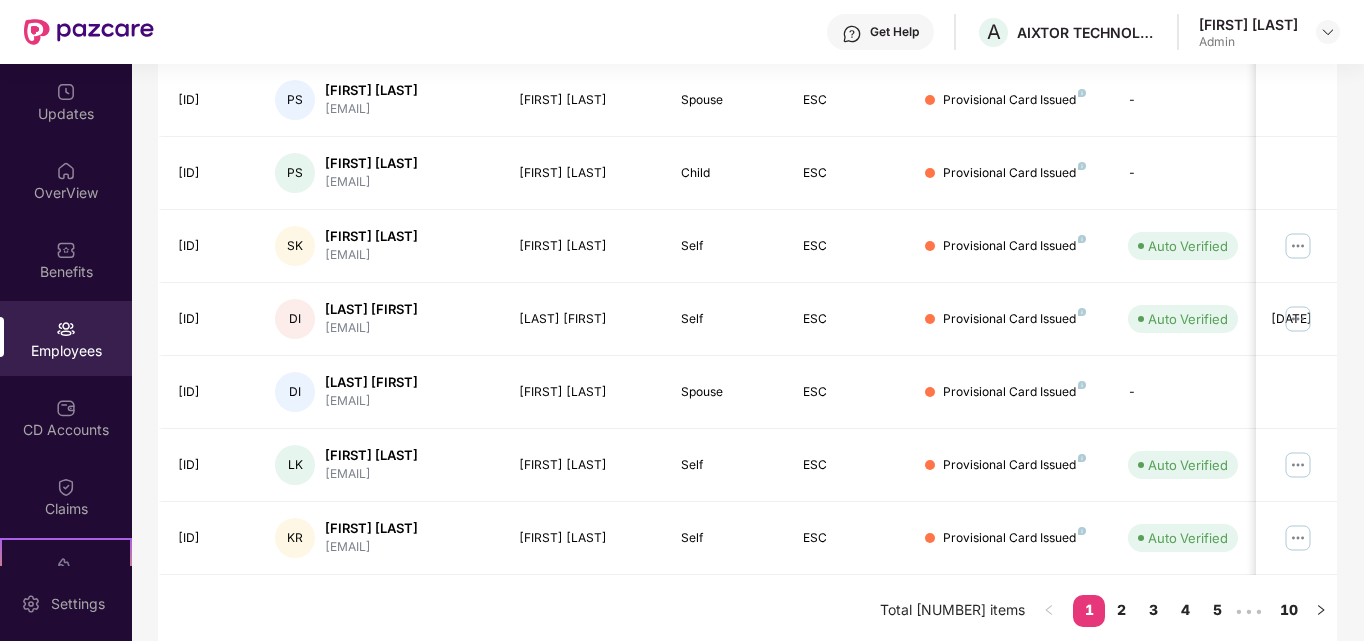 scroll, scrollTop: 588, scrollLeft: 0, axis: vertical 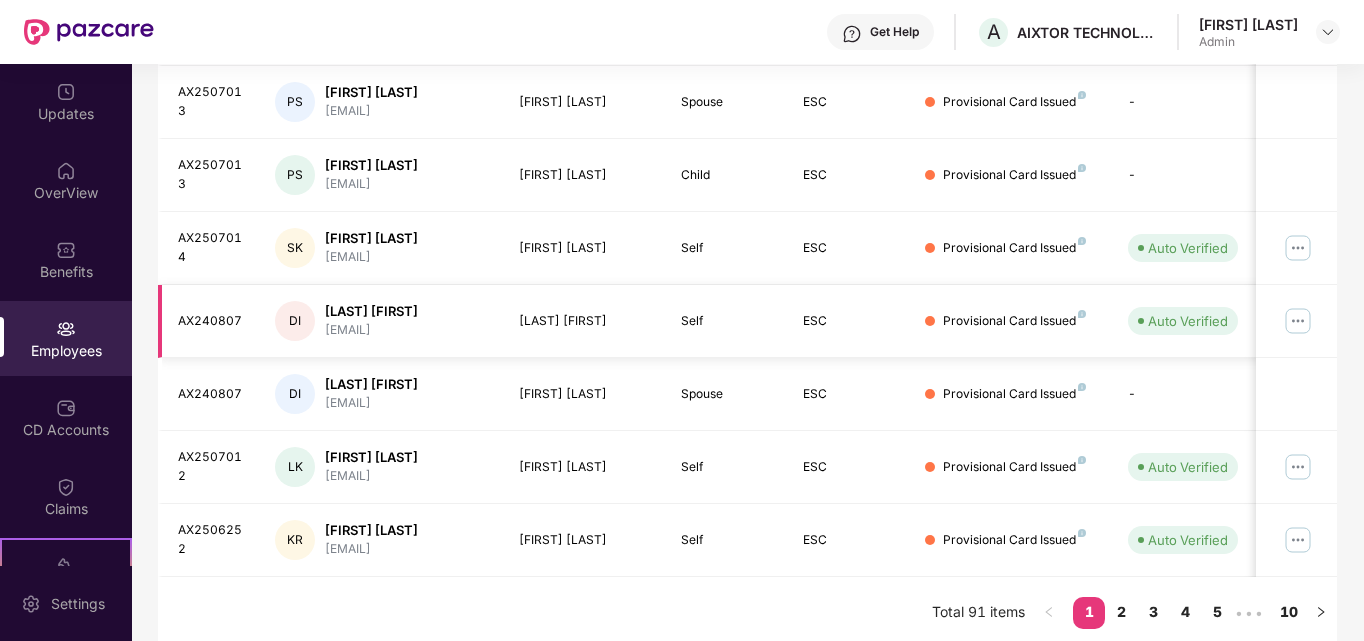 click at bounding box center [1298, 321] 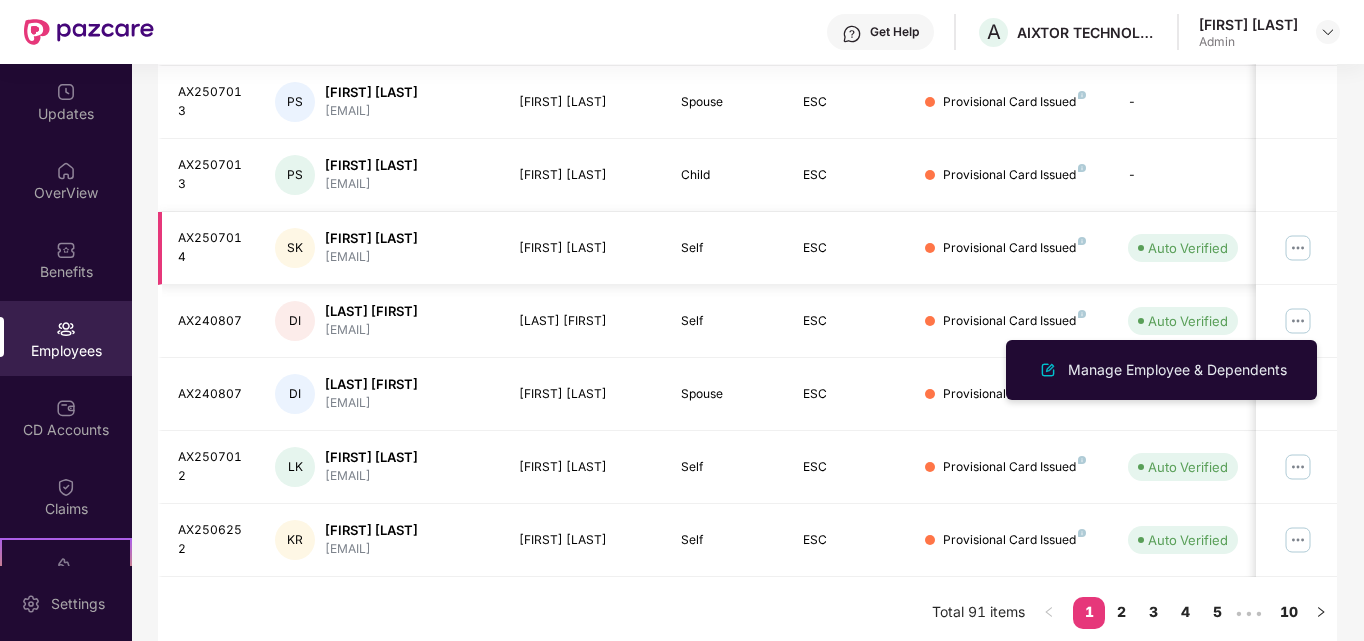 click at bounding box center (1298, 248) 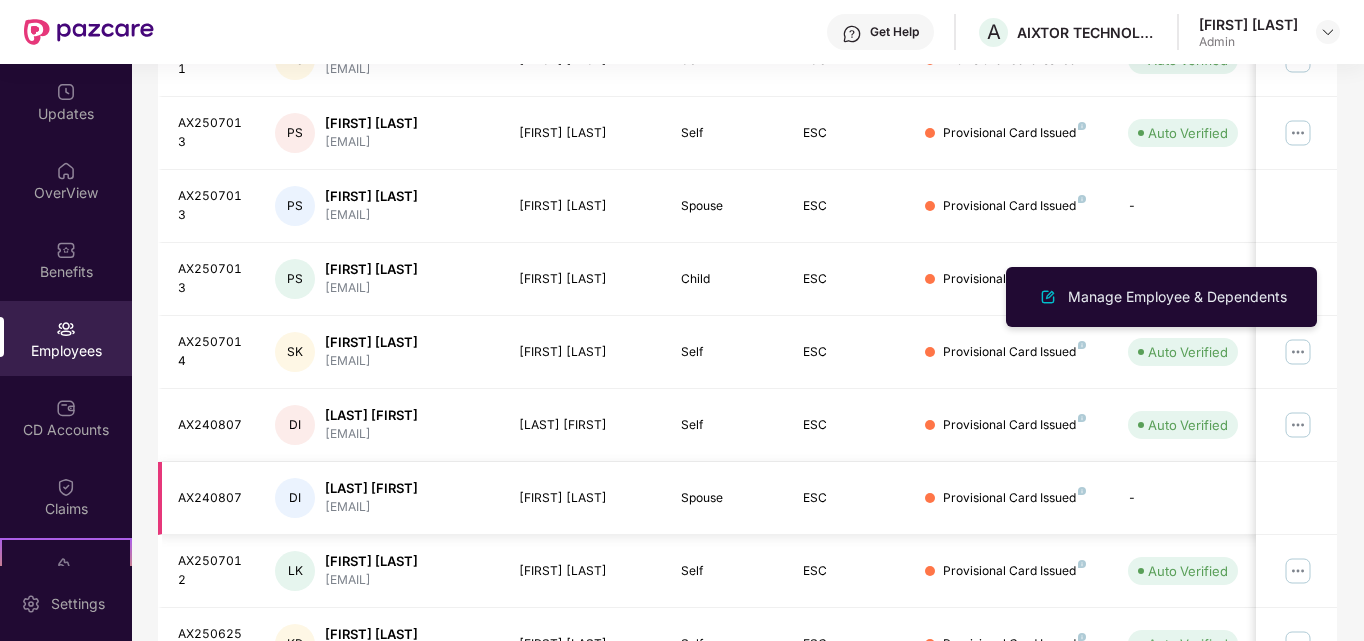 scroll, scrollTop: 588, scrollLeft: 0, axis: vertical 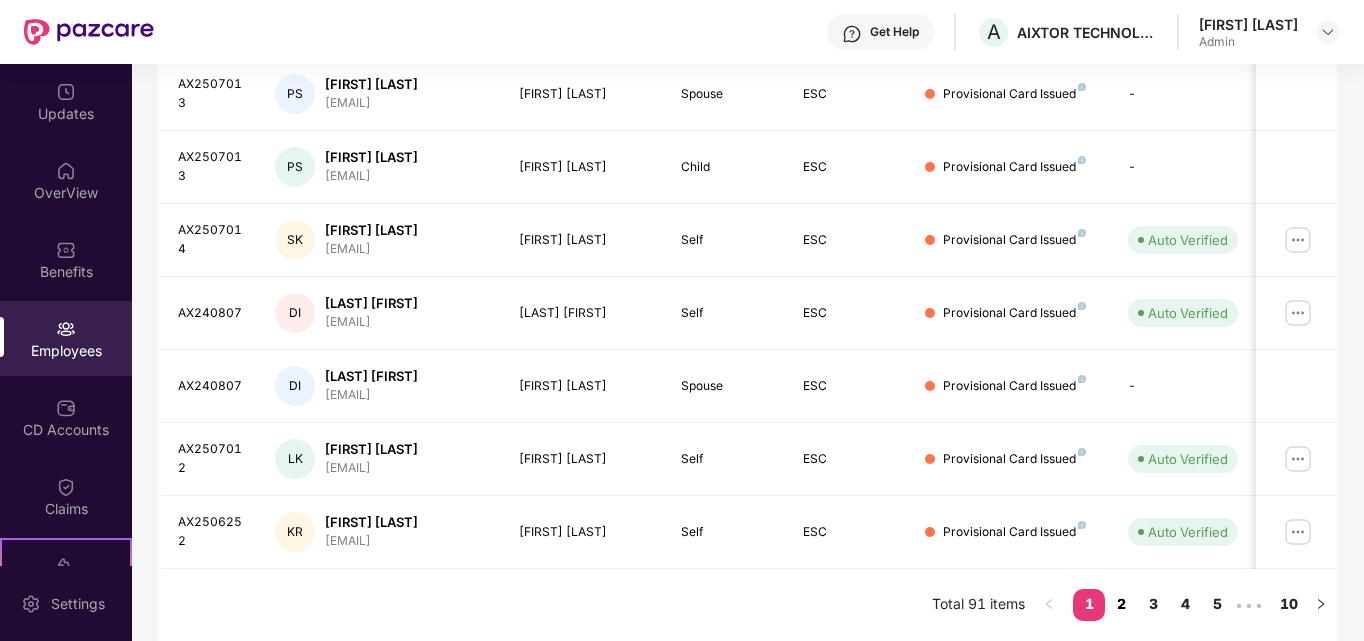 click on "2" at bounding box center (1121, 604) 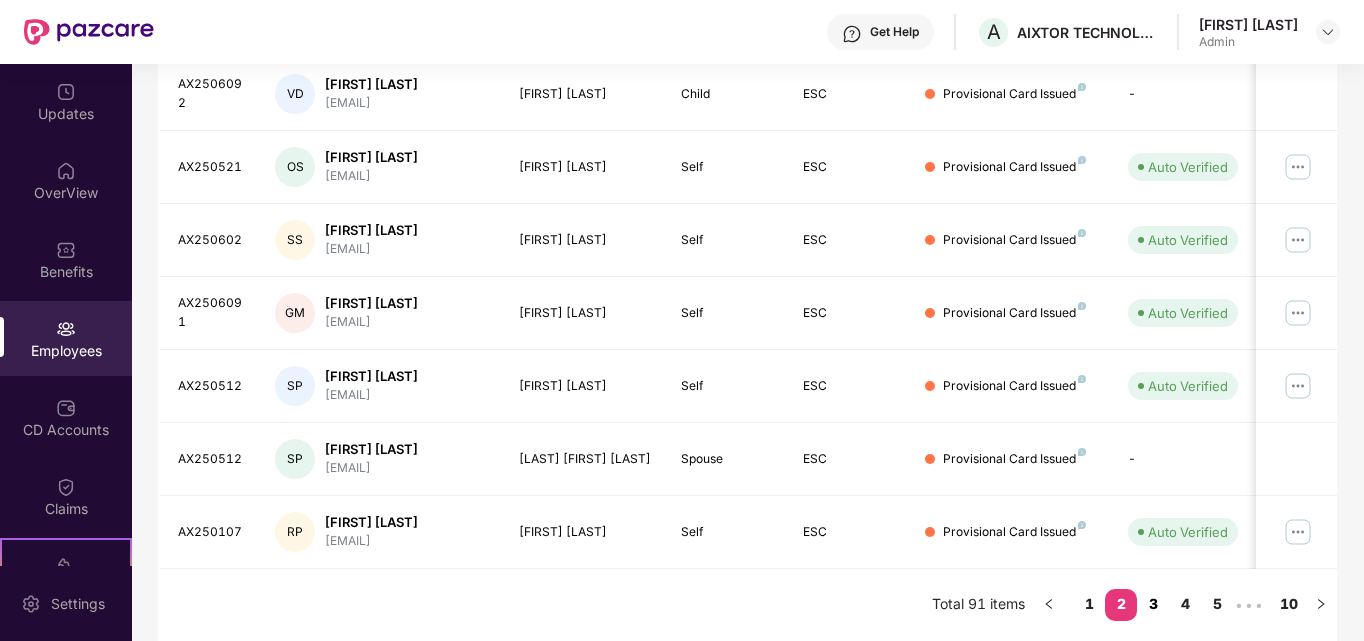 click on "3" at bounding box center (1153, 604) 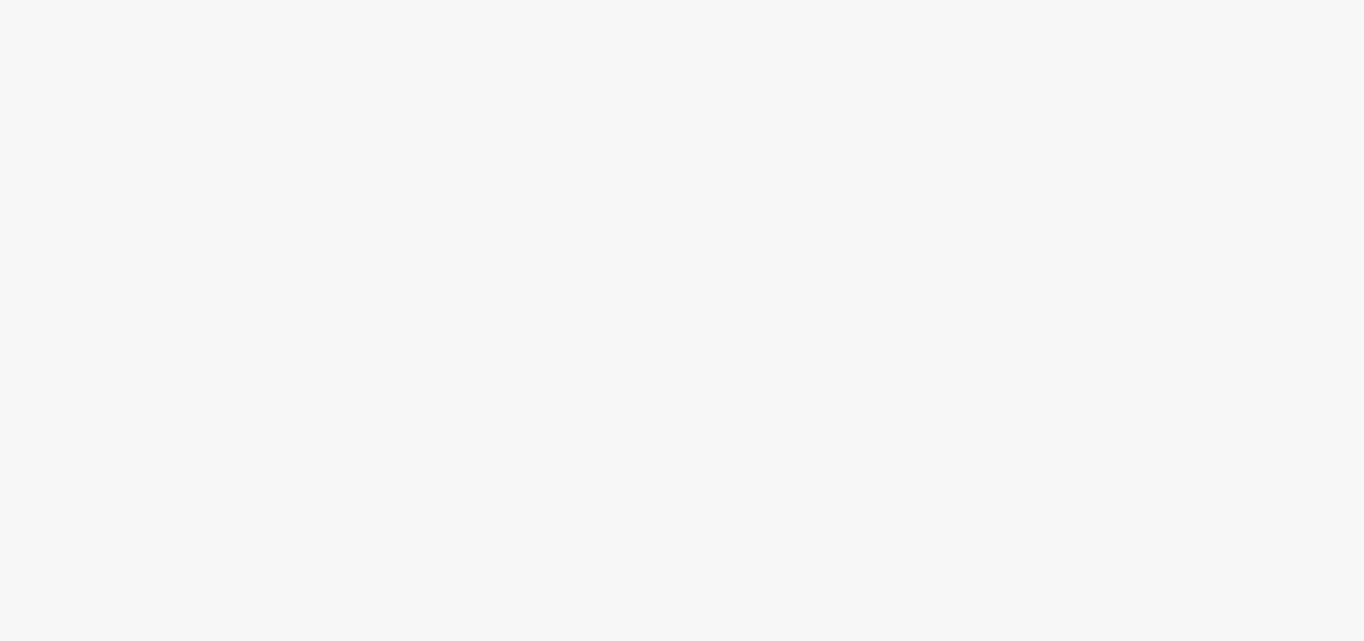 scroll, scrollTop: 0, scrollLeft: 0, axis: both 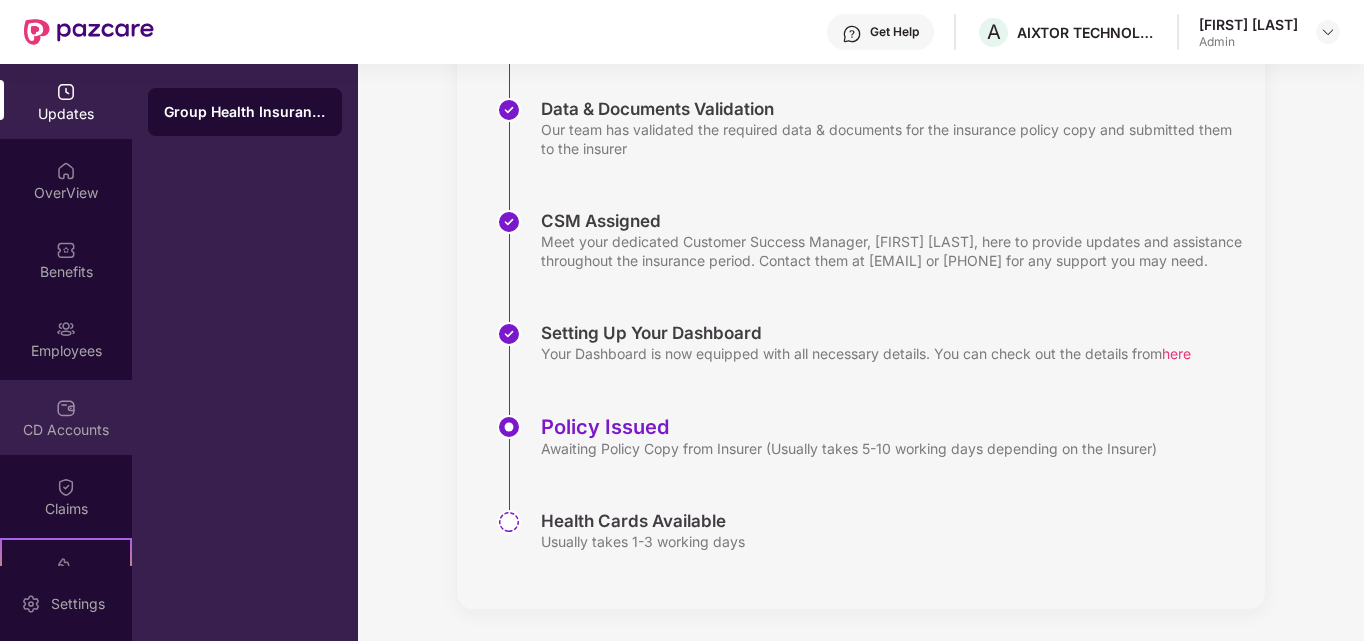 click on "CD Accounts" at bounding box center (66, 430) 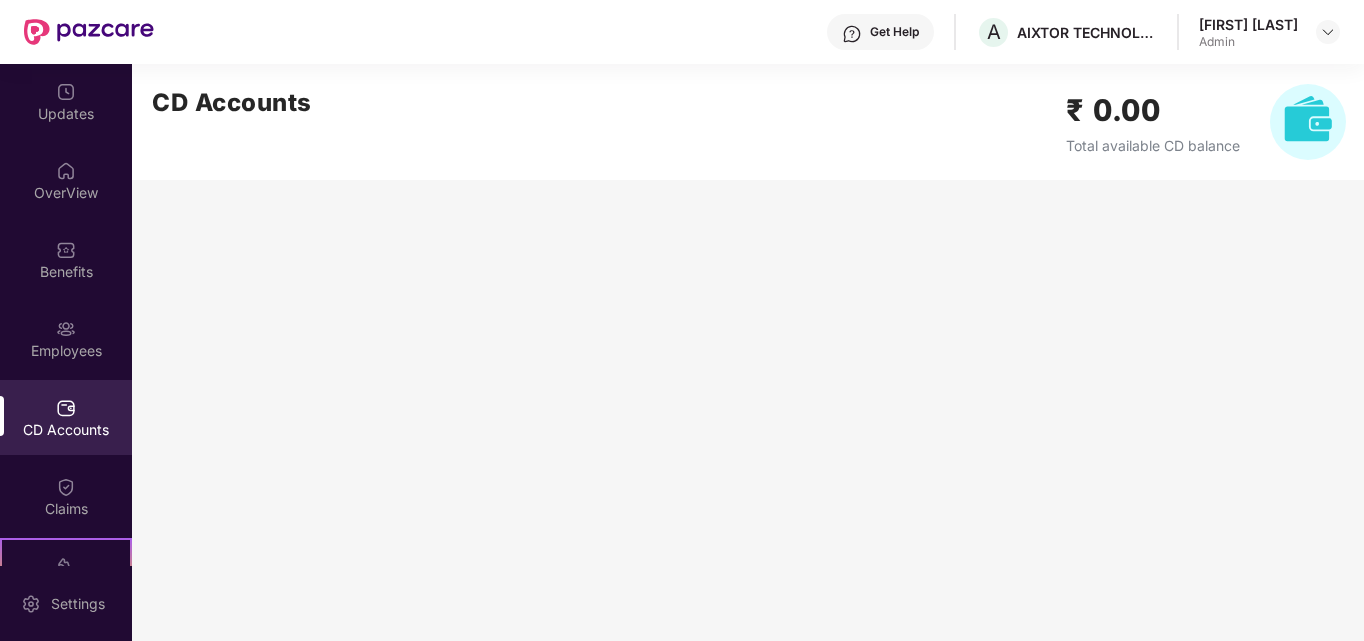 scroll, scrollTop: 0, scrollLeft: 0, axis: both 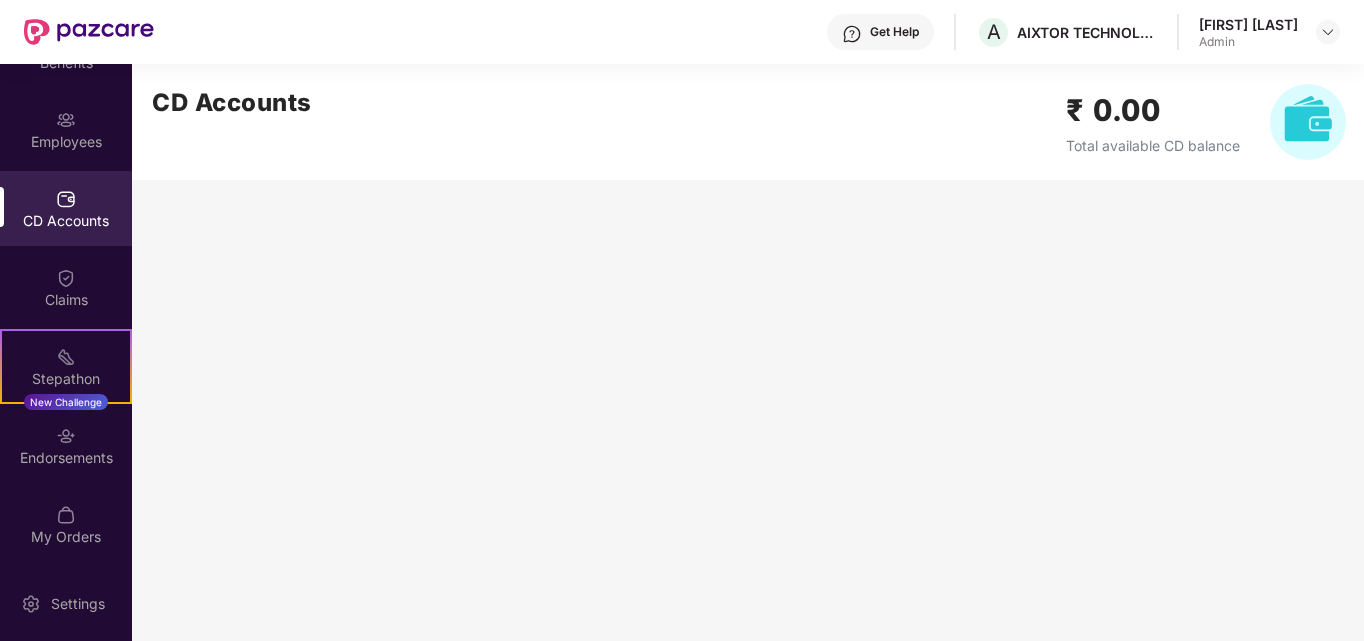 click at bounding box center (1308, 122) 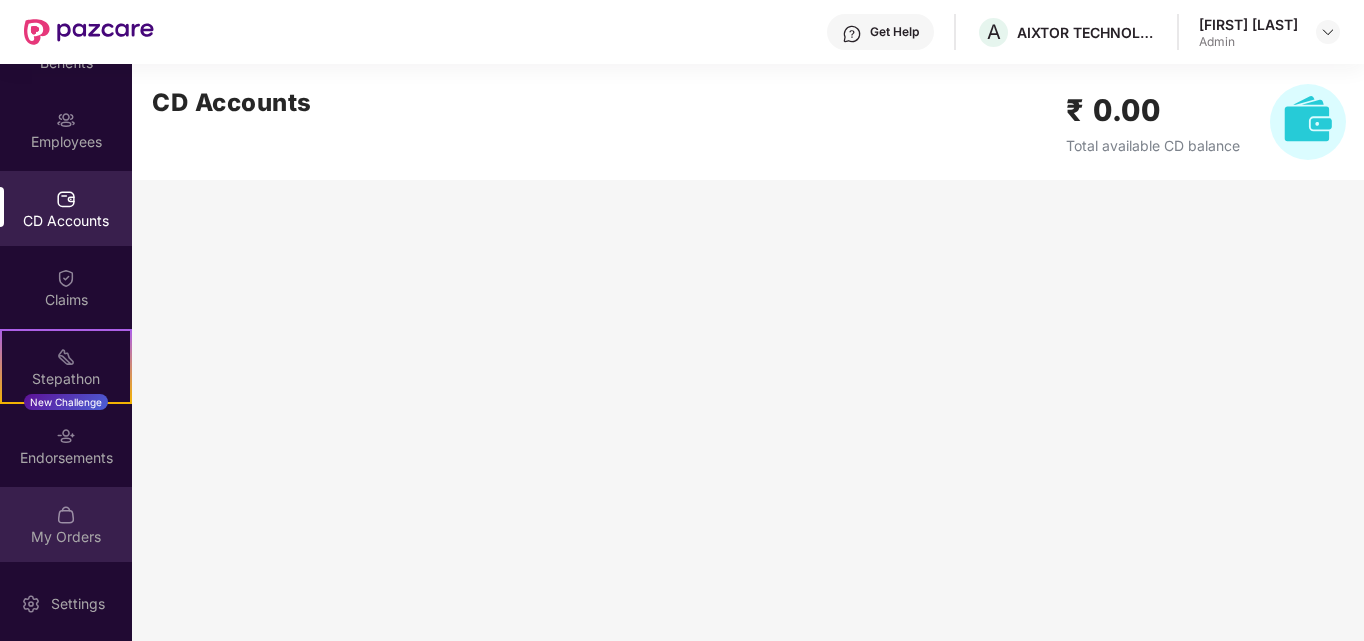 click on "My Orders" at bounding box center (66, 524) 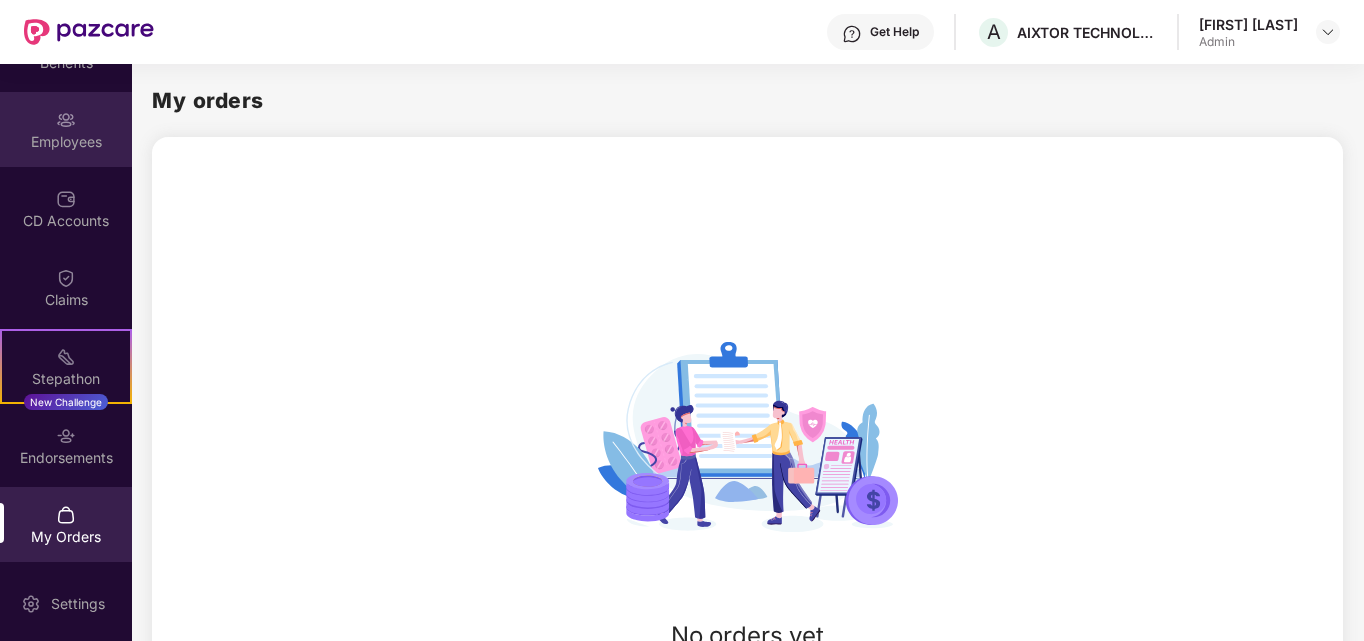 click at bounding box center [66, 120] 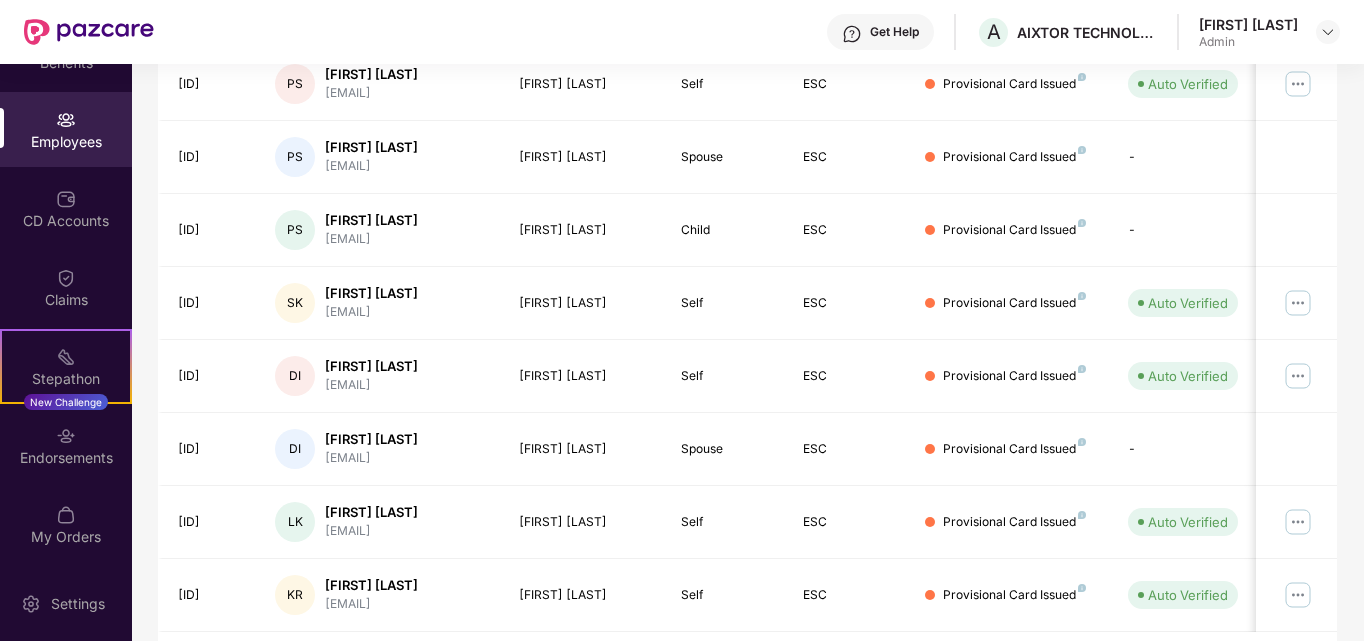 scroll, scrollTop: 588, scrollLeft: 0, axis: vertical 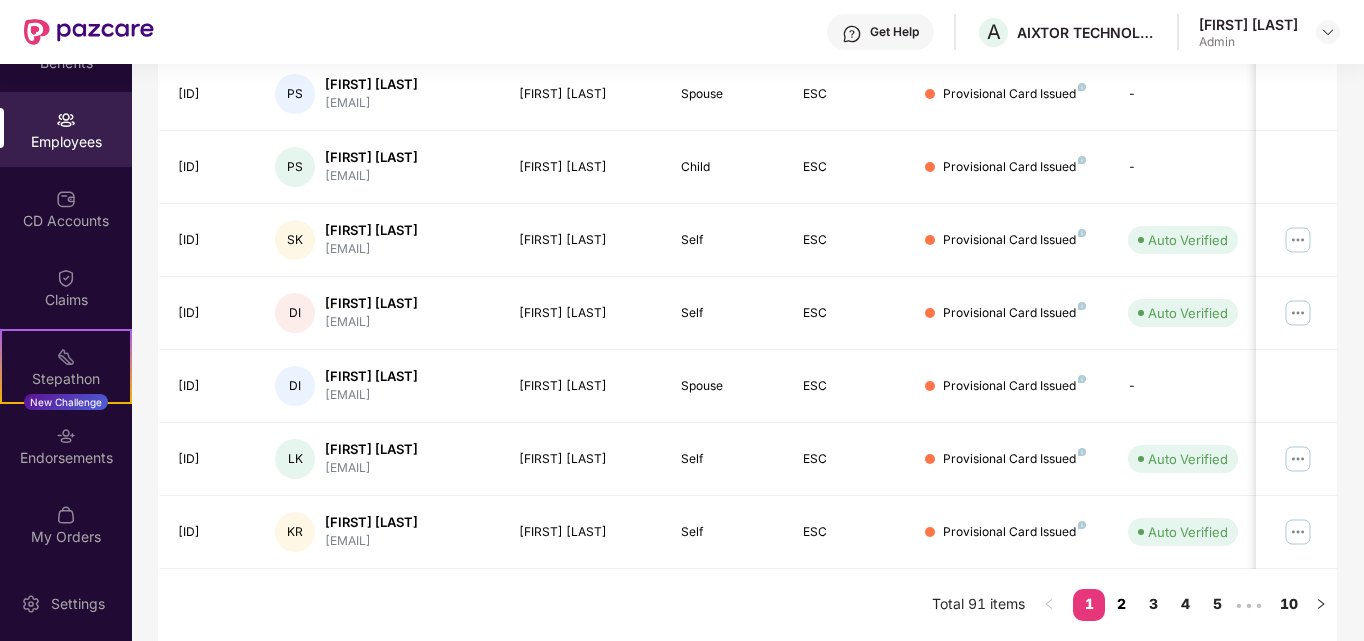 click on "2" at bounding box center (1121, 604) 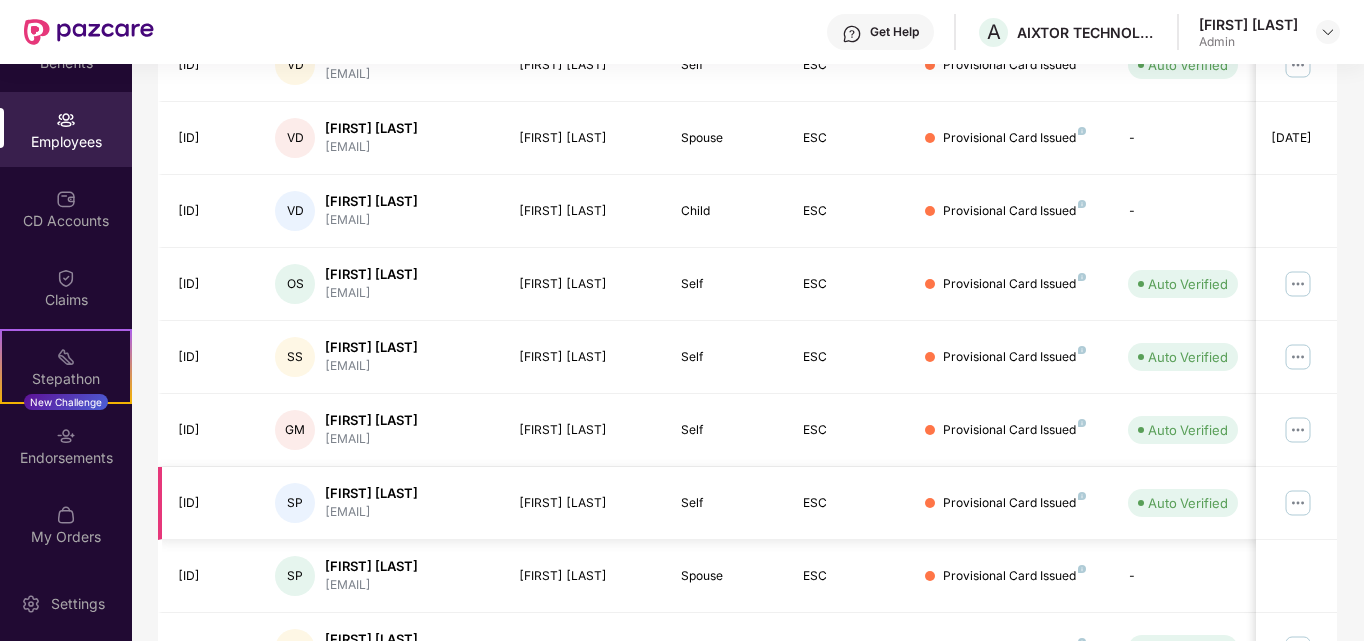 scroll, scrollTop: 605, scrollLeft: 0, axis: vertical 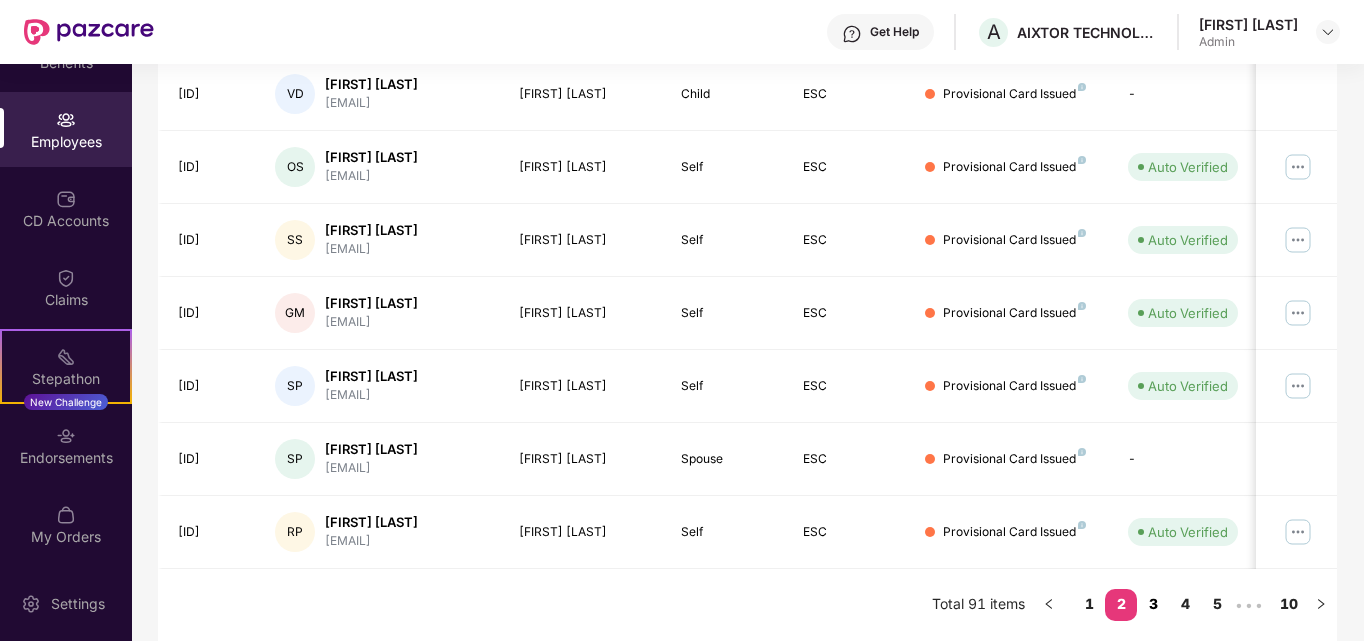 click on "3" at bounding box center (1153, 604) 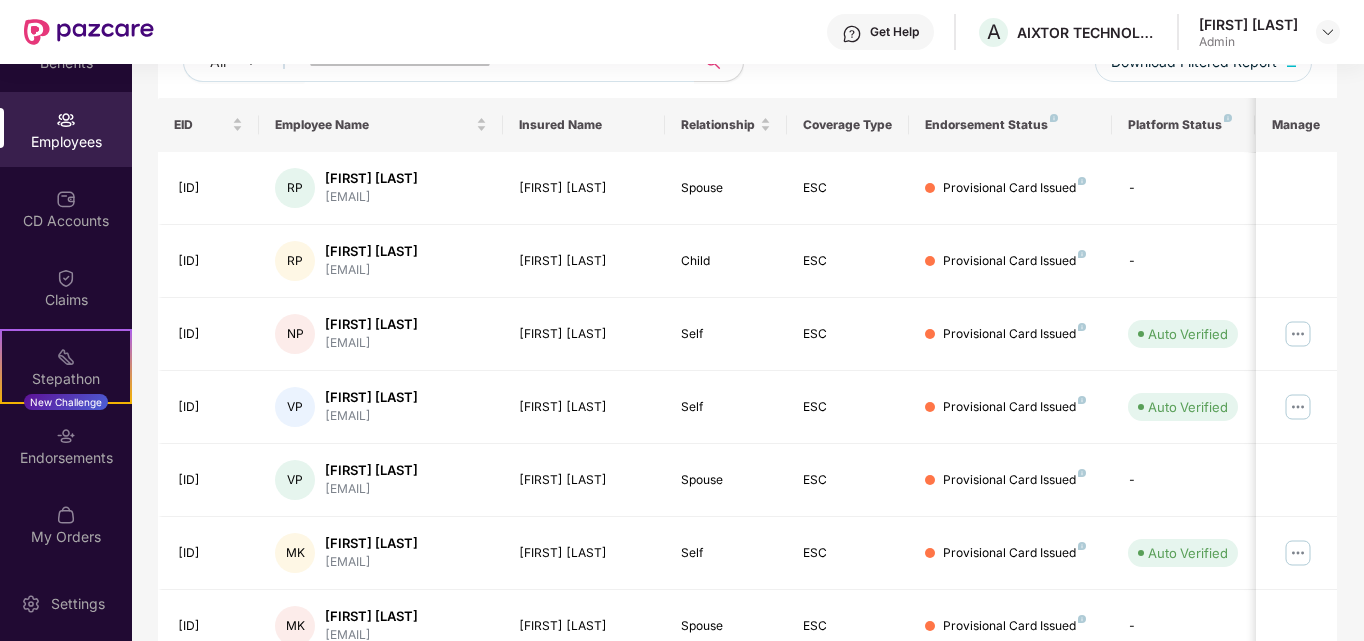 scroll, scrollTop: 622, scrollLeft: 0, axis: vertical 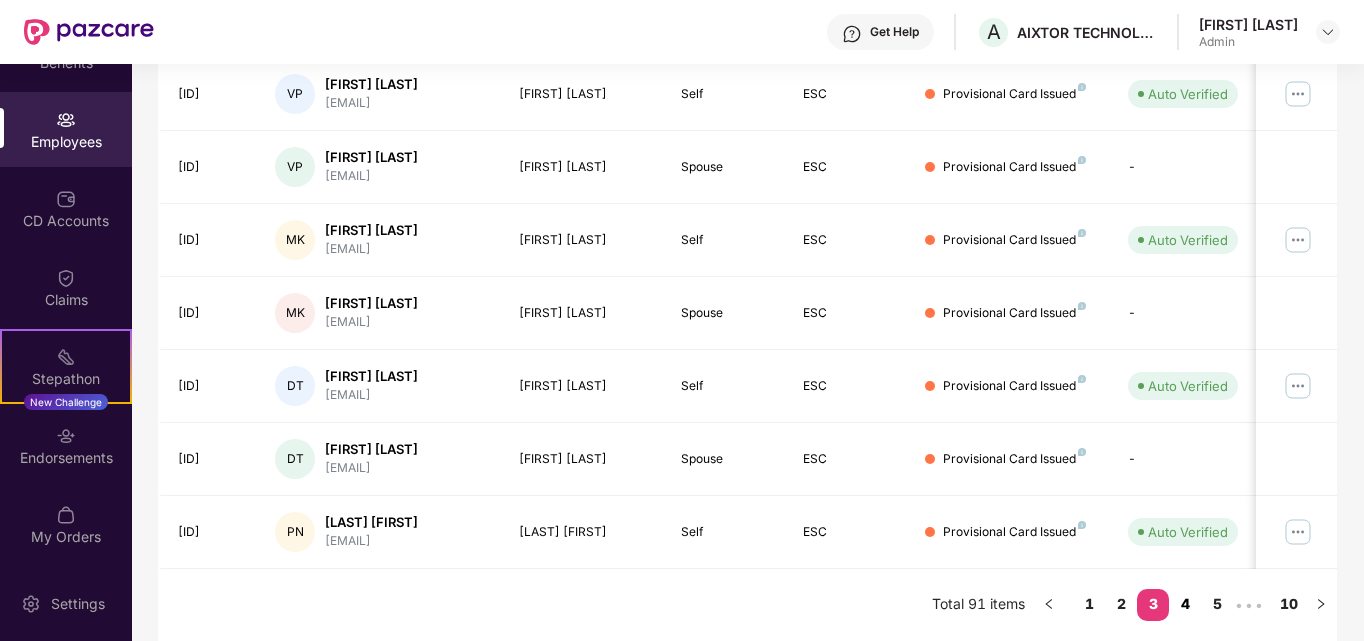 click on "4" at bounding box center [1185, 604] 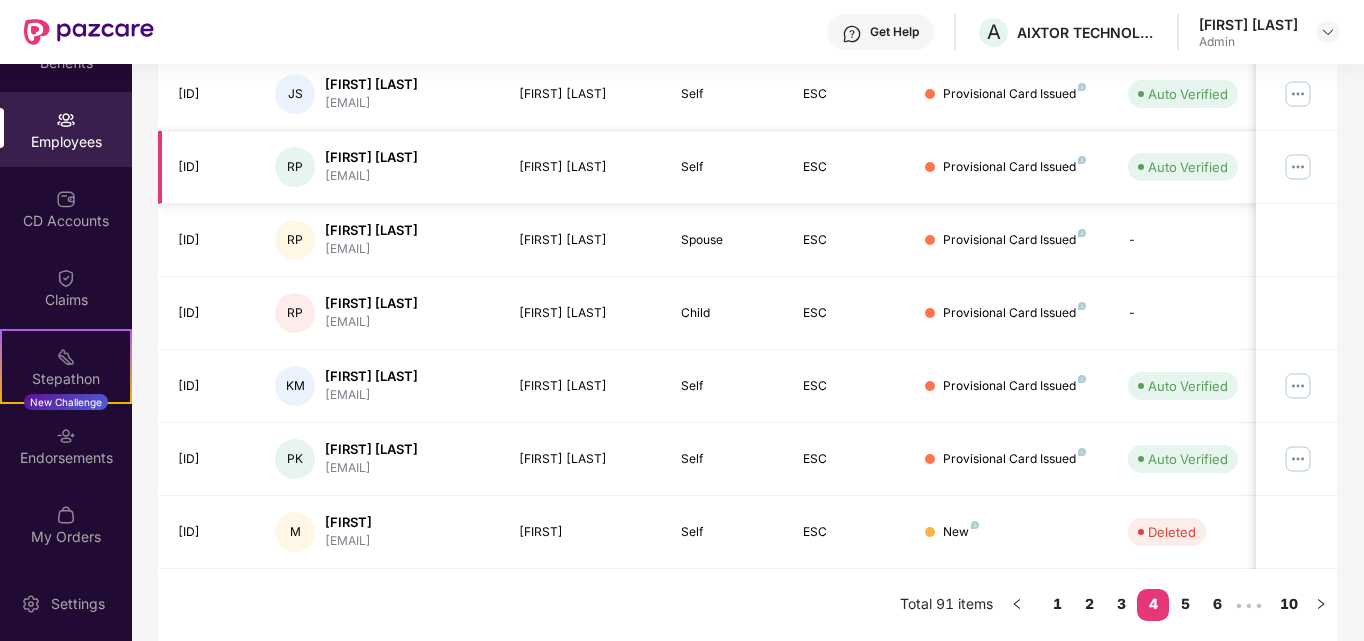 scroll, scrollTop: 0, scrollLeft: 0, axis: both 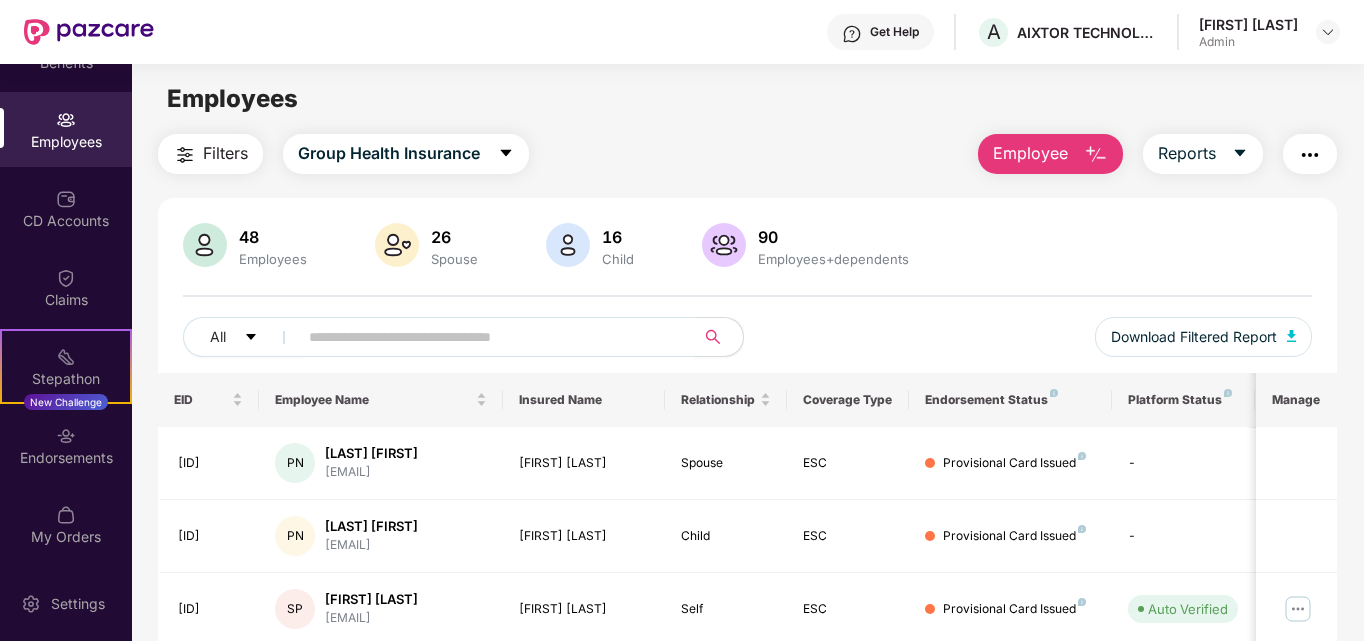 click at bounding box center [488, 337] 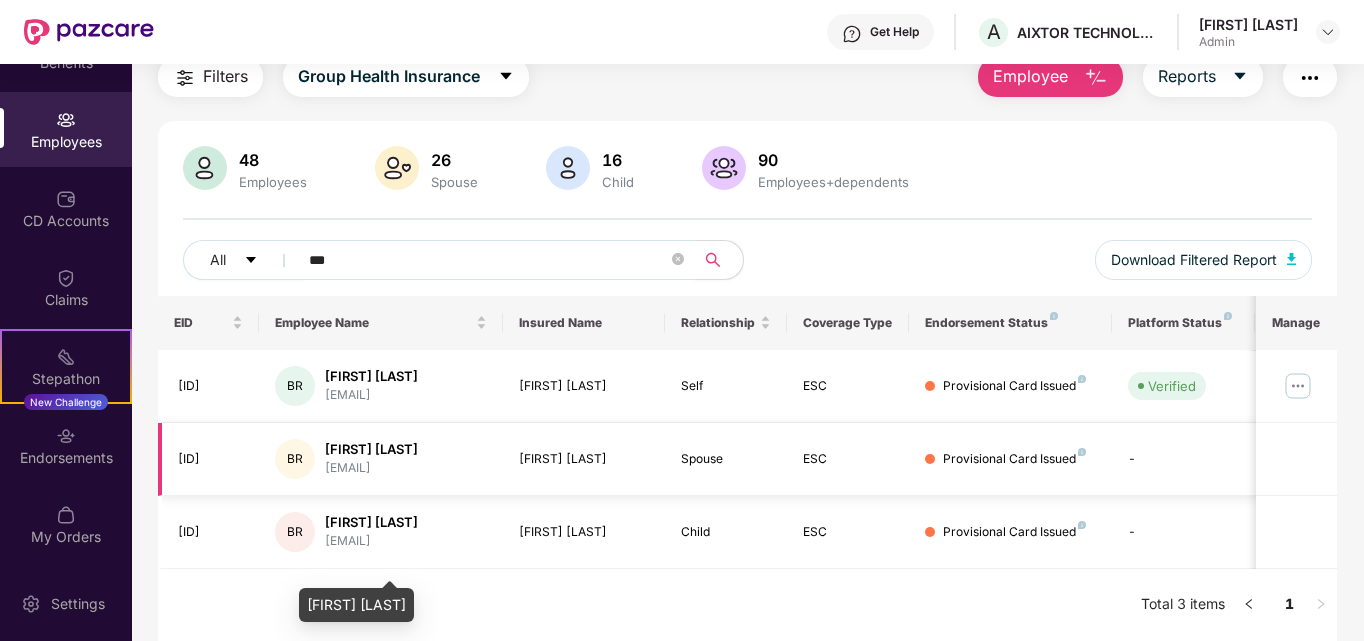 scroll, scrollTop: 127, scrollLeft: 0, axis: vertical 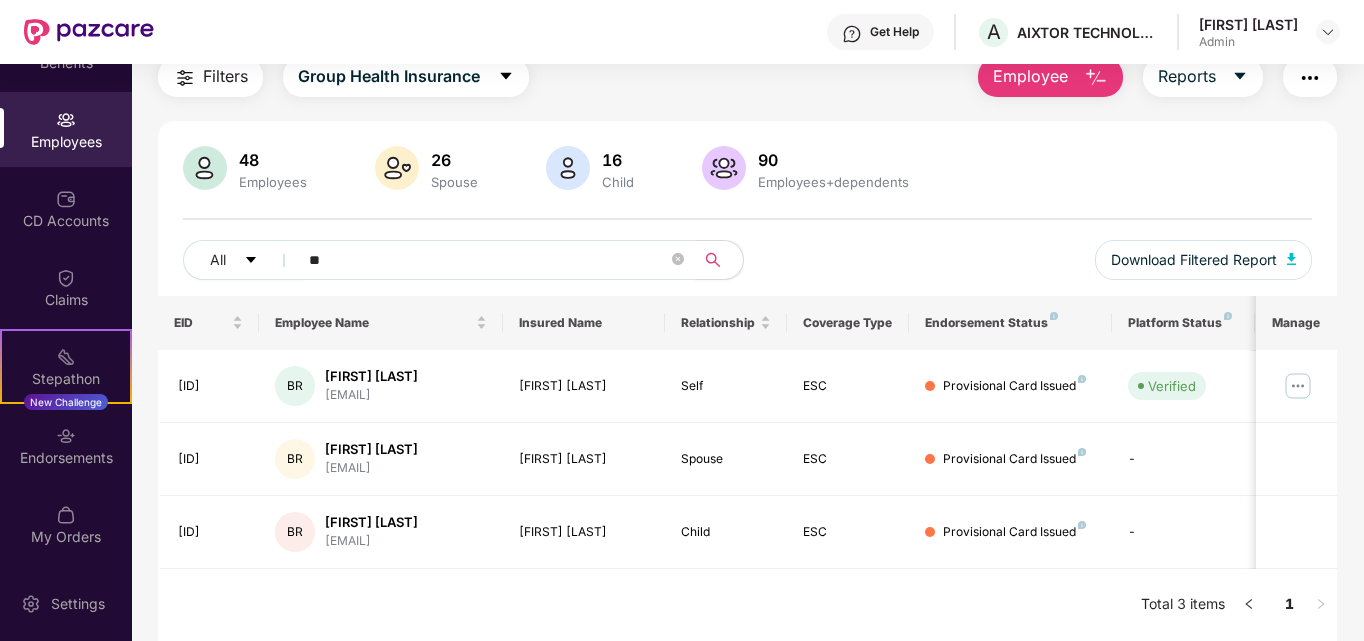 type on "*" 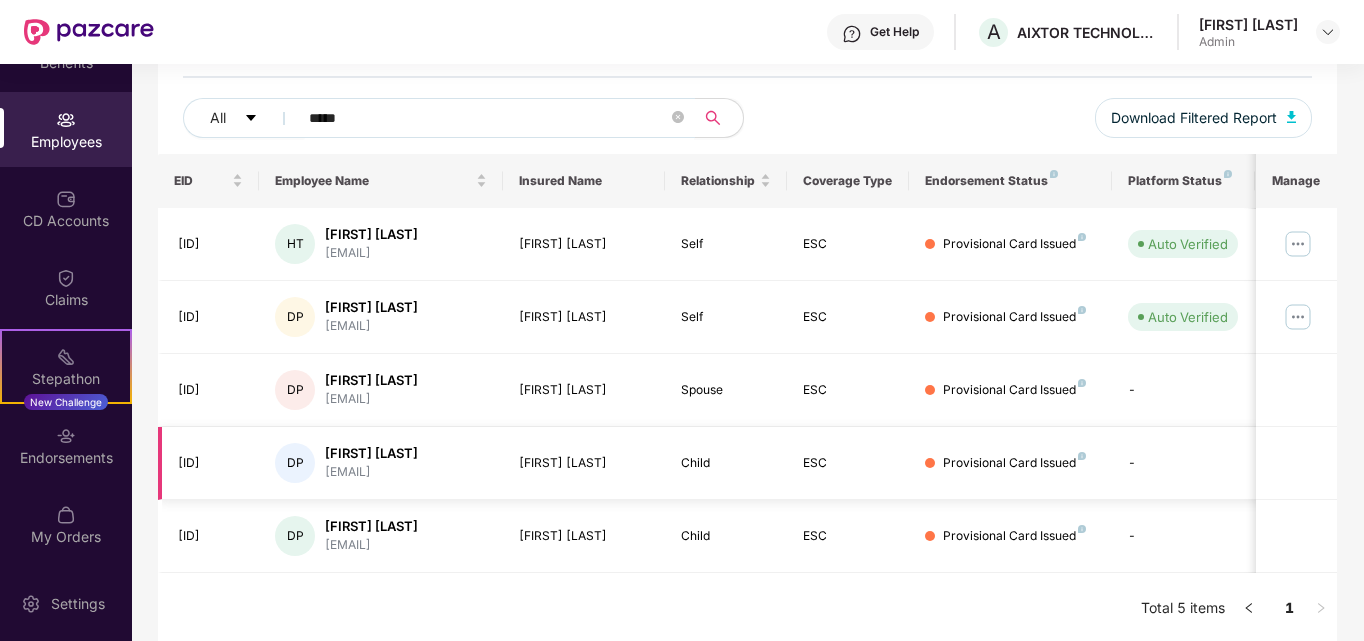 scroll, scrollTop: 223, scrollLeft: 0, axis: vertical 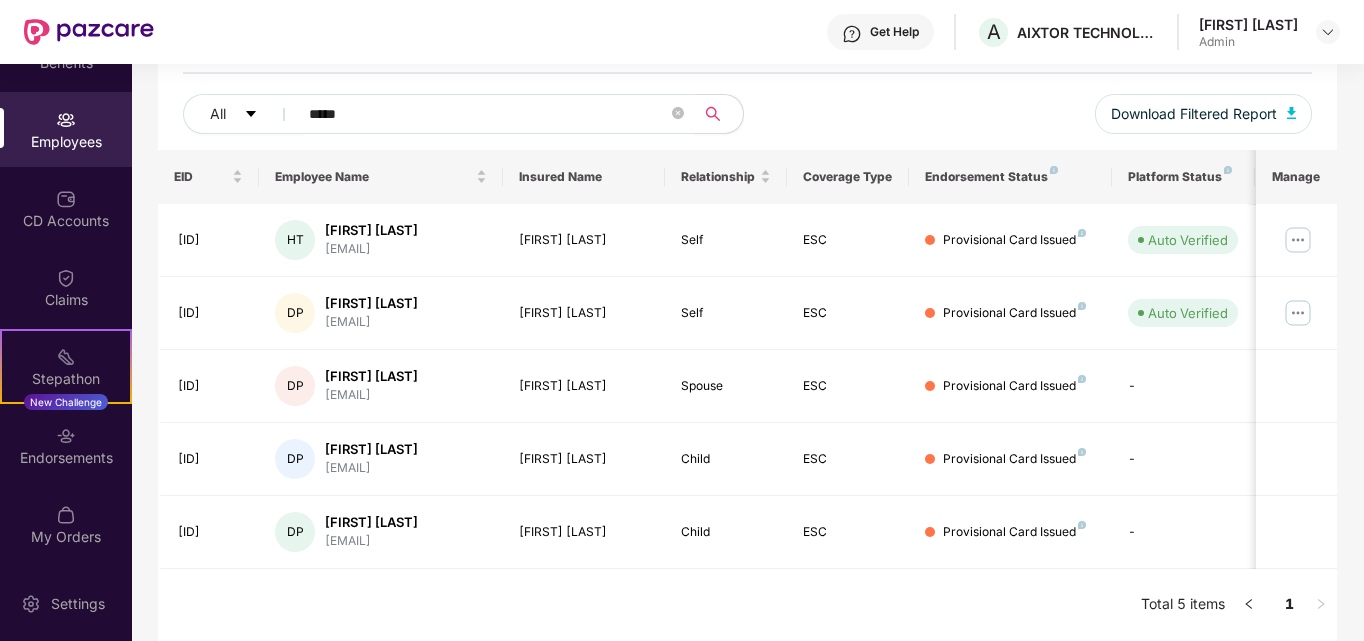 type on "*****" 